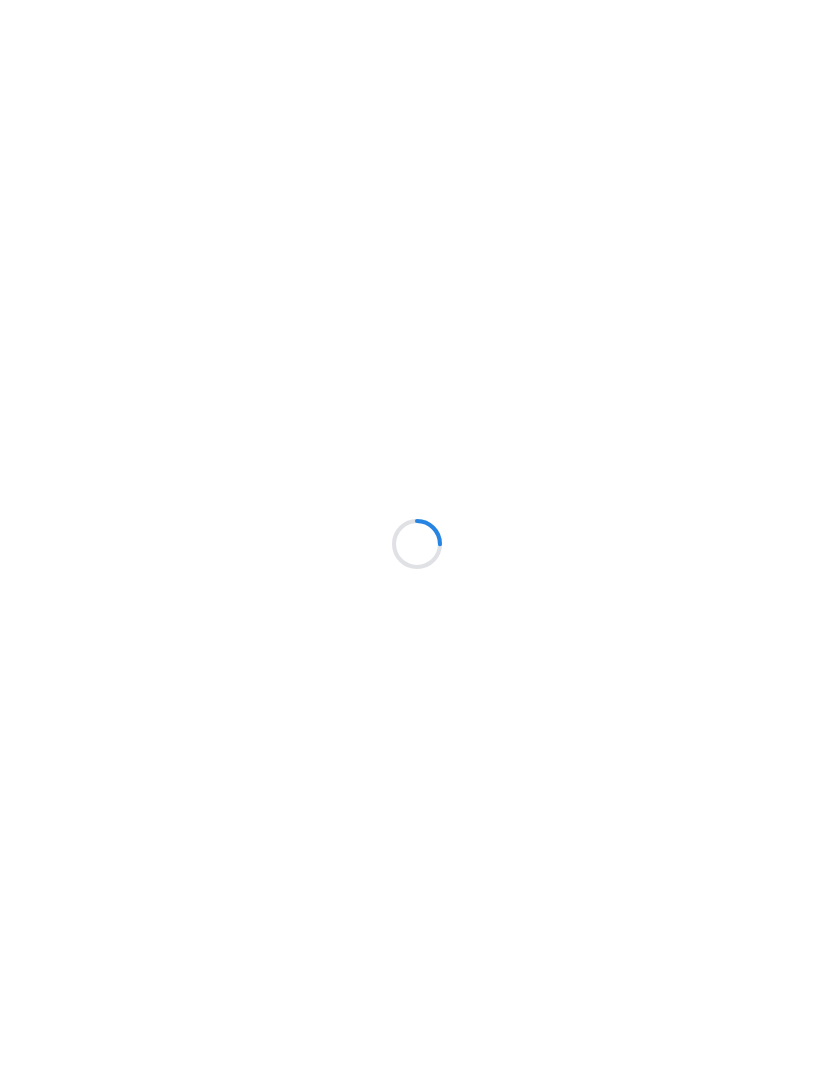 scroll, scrollTop: 0, scrollLeft: 0, axis: both 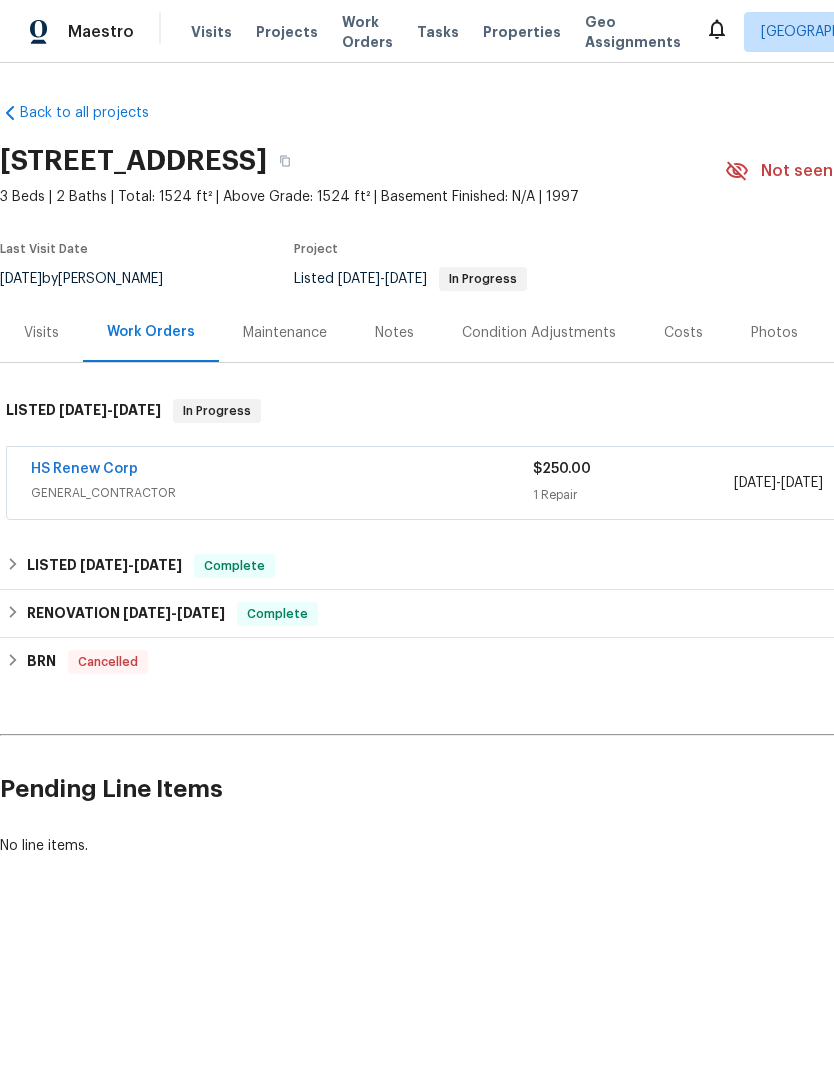 click on "HS Renew Corp" at bounding box center [84, 469] 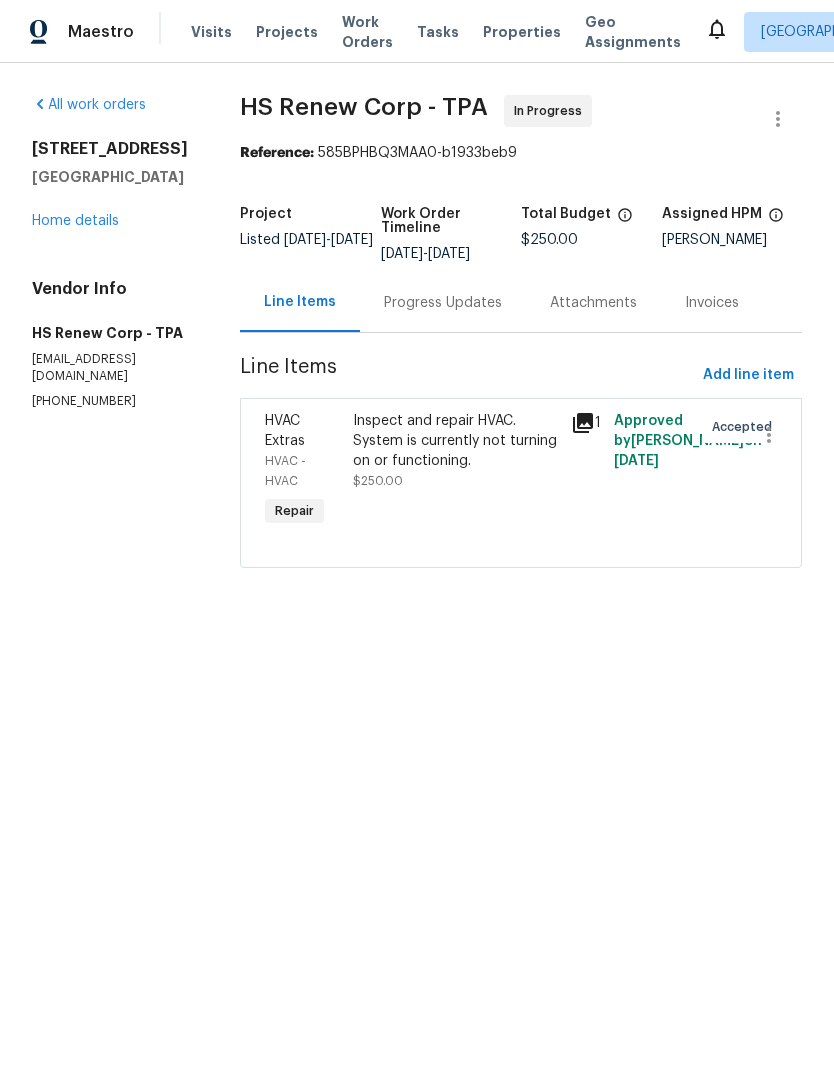 click on "Progress Updates" at bounding box center (443, 303) 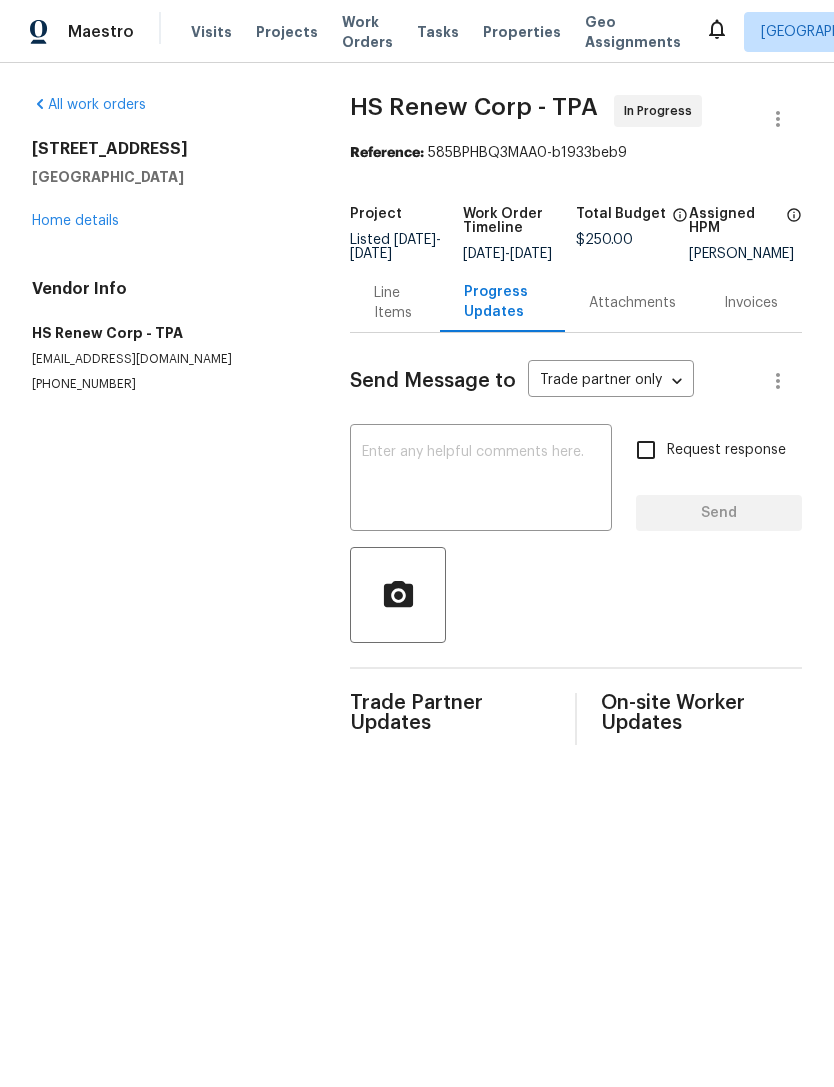 click on "Home details" at bounding box center [75, 221] 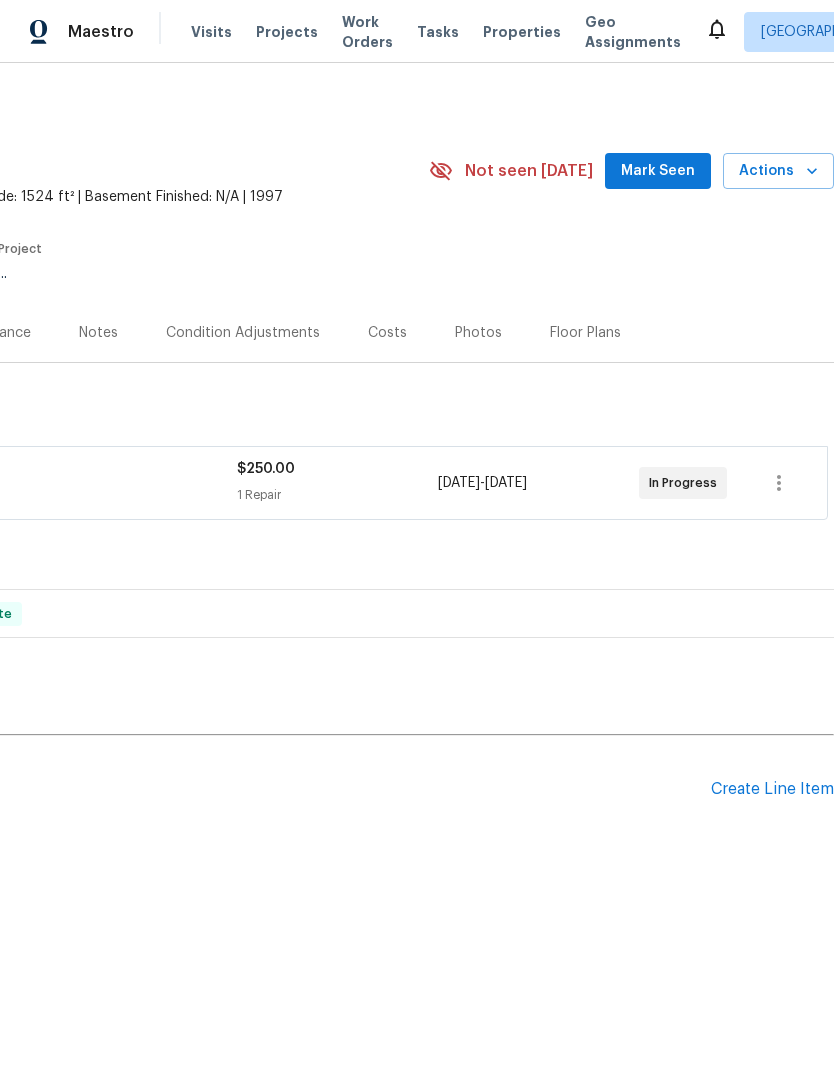 scroll, scrollTop: 0, scrollLeft: 296, axis: horizontal 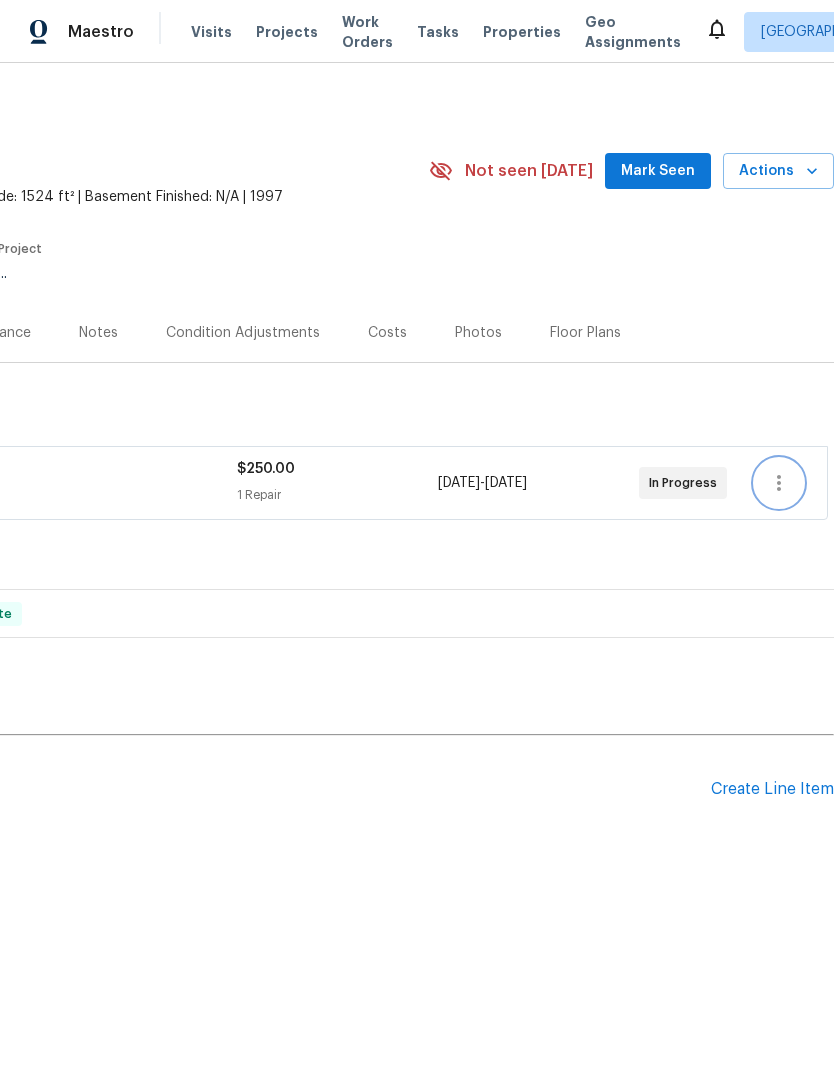 click 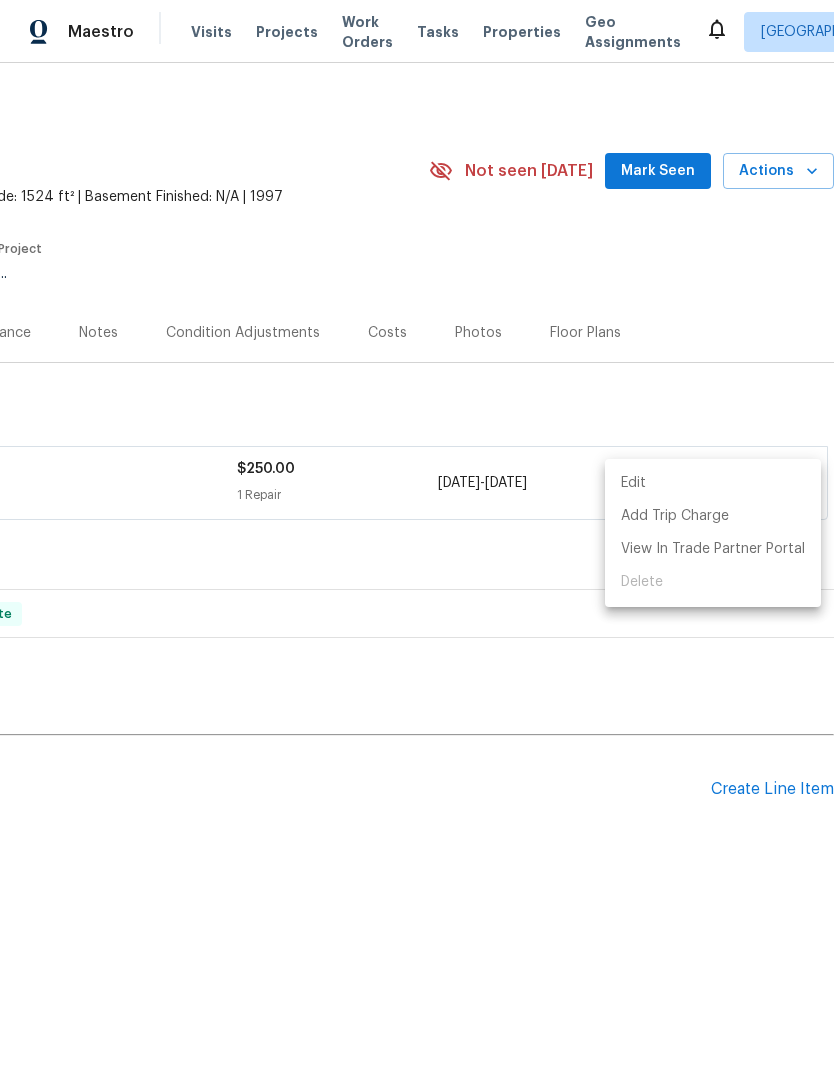 click on "Edit" at bounding box center (713, 483) 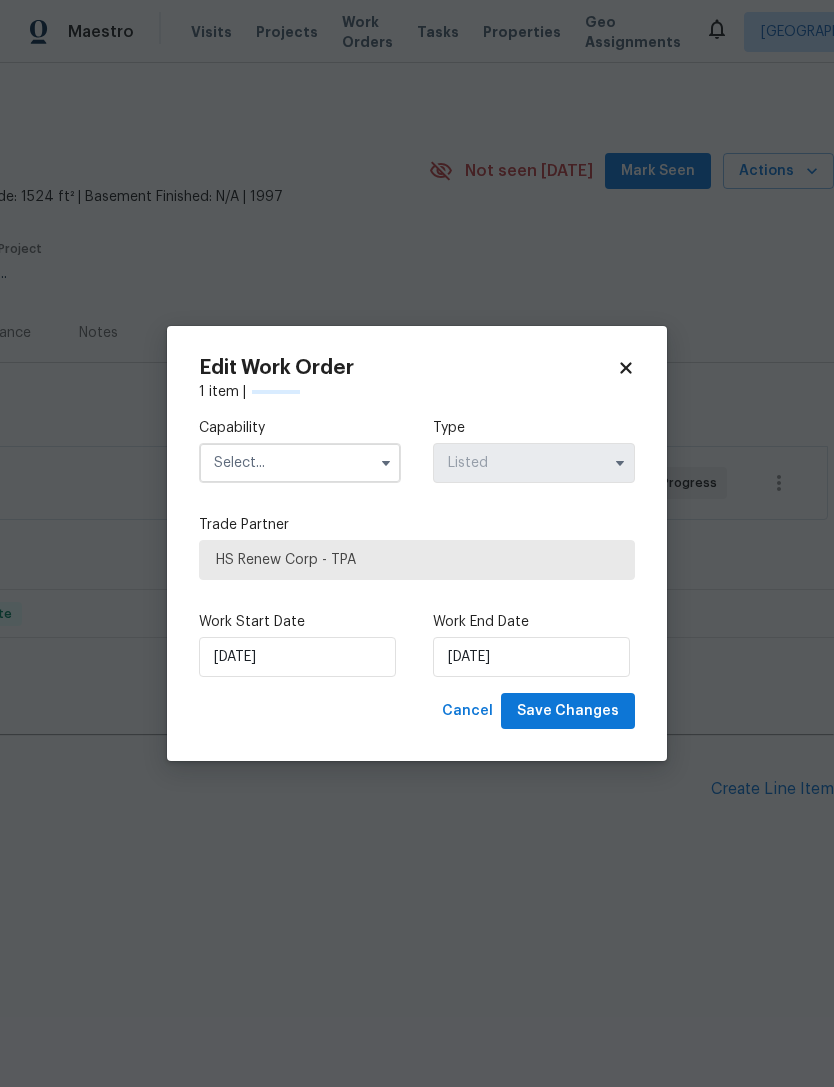 click at bounding box center [300, 463] 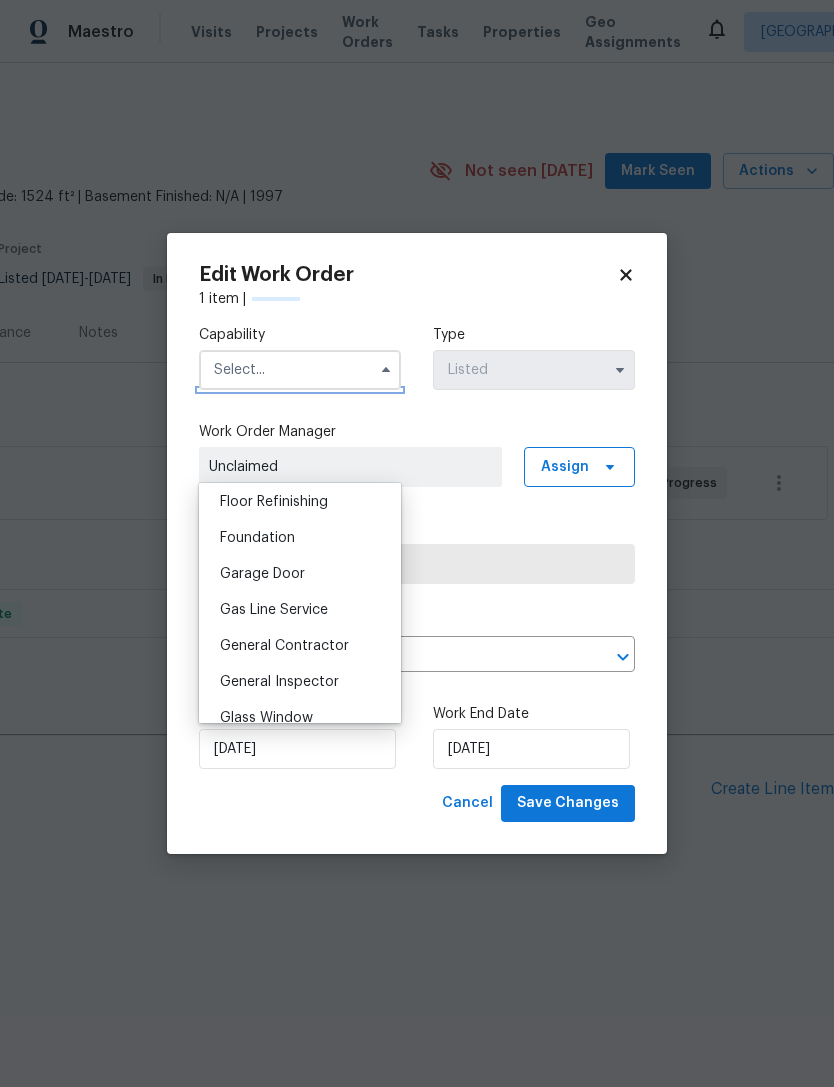 scroll, scrollTop: 817, scrollLeft: 0, axis: vertical 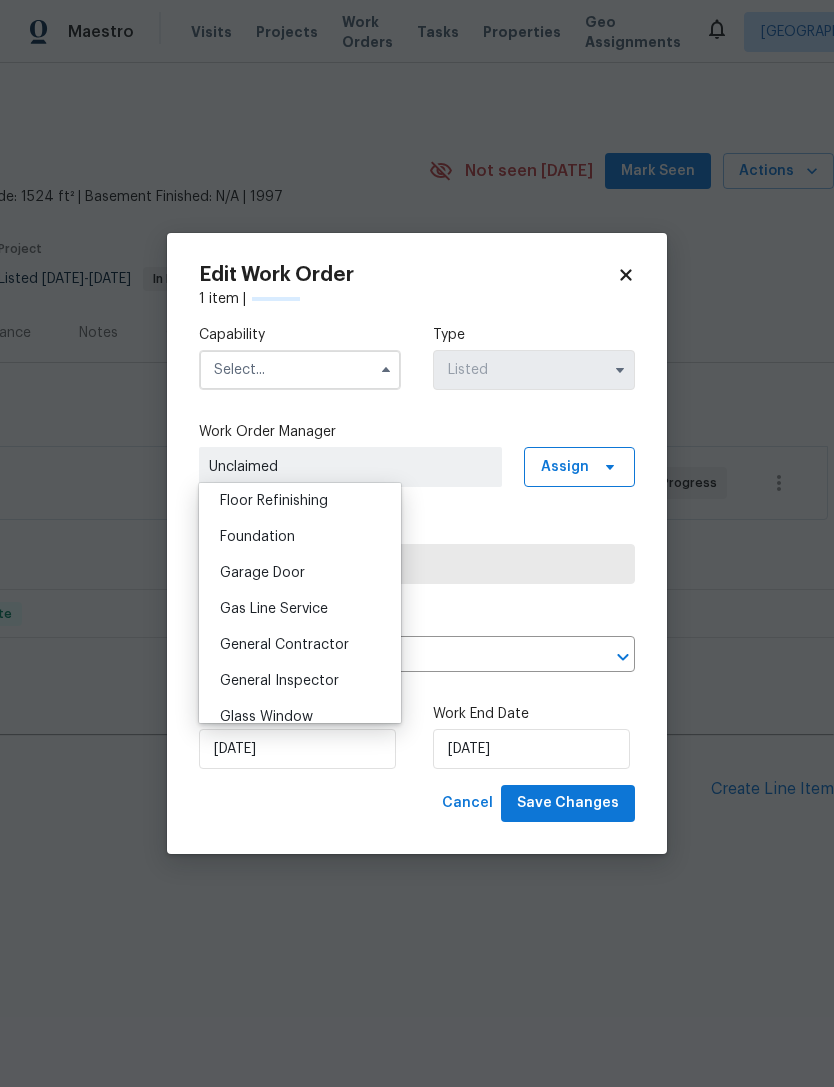 click on "General Contractor" at bounding box center [300, 645] 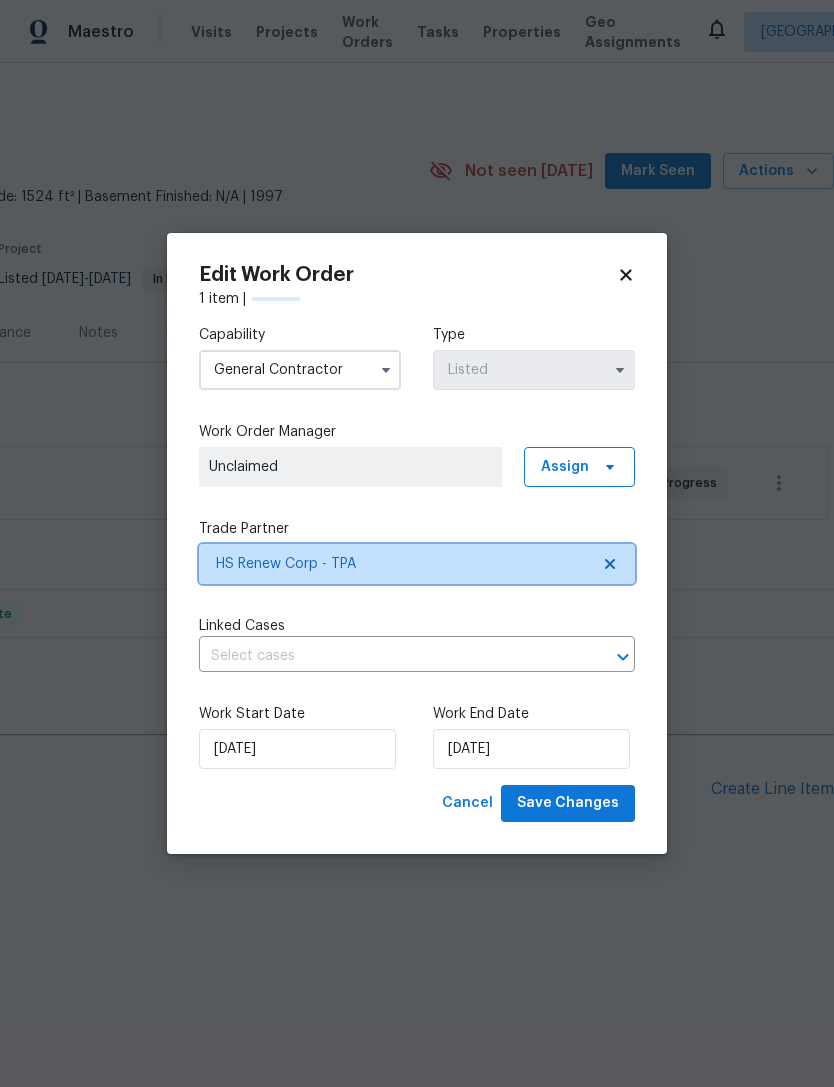 click on "HS Renew Corp - TPA" at bounding box center (402, 564) 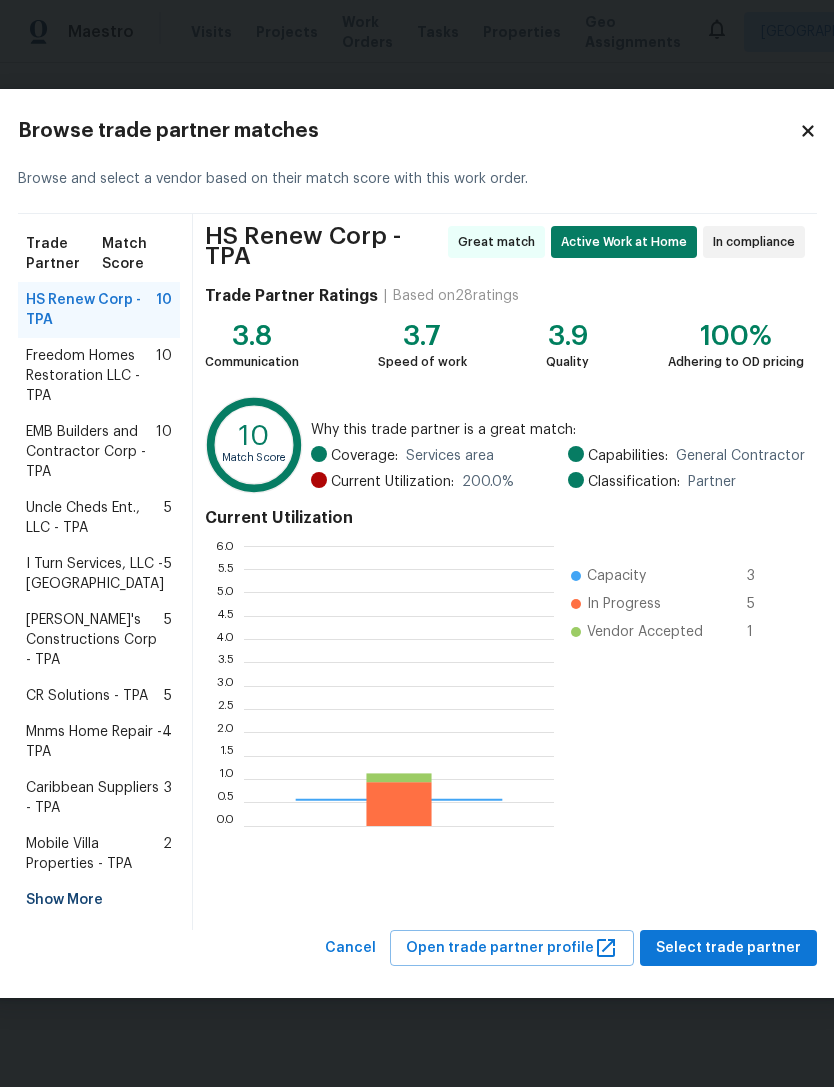 scroll, scrollTop: 2, scrollLeft: 2, axis: both 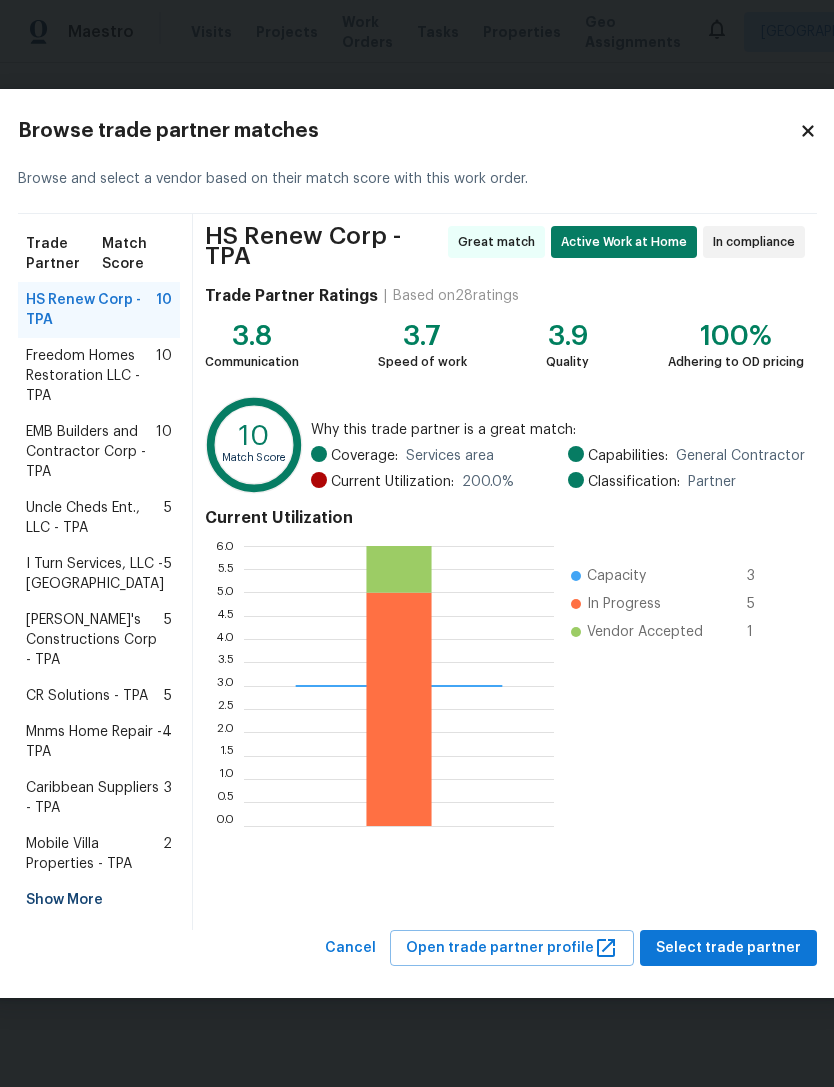 click on "Mobile Villa Properties - TPA" at bounding box center (94, 854) 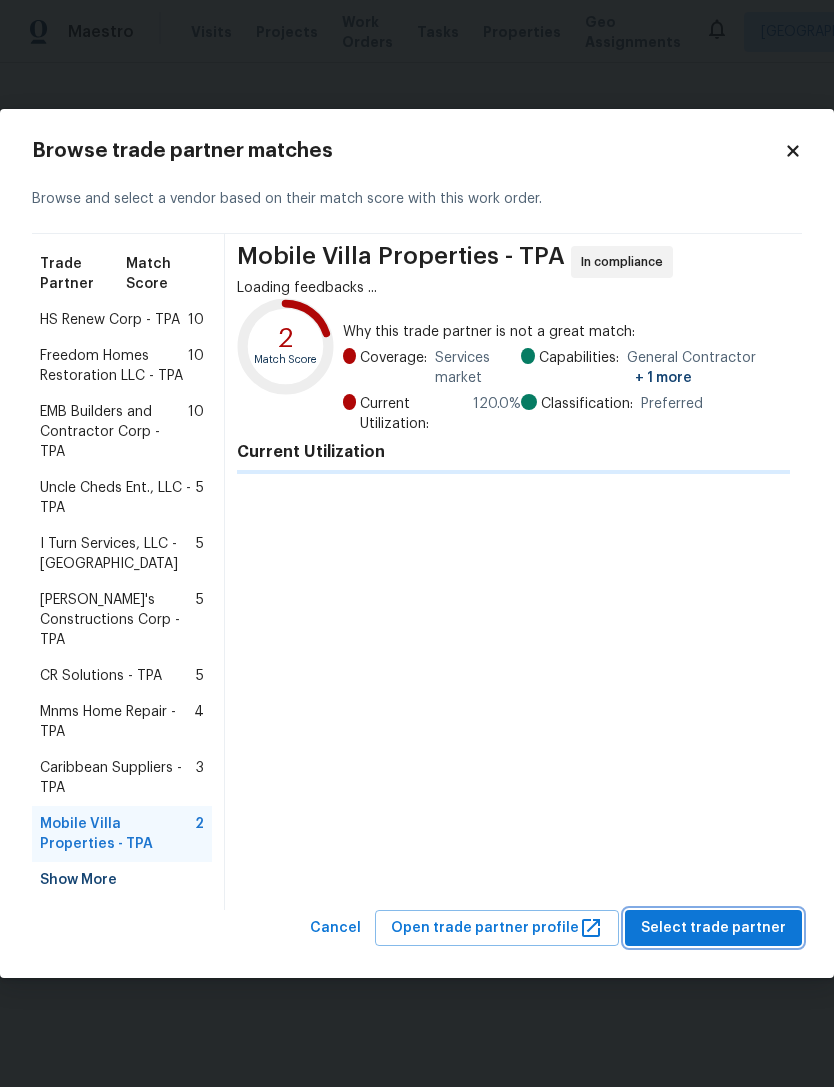 click on "Select trade partner" at bounding box center (713, 928) 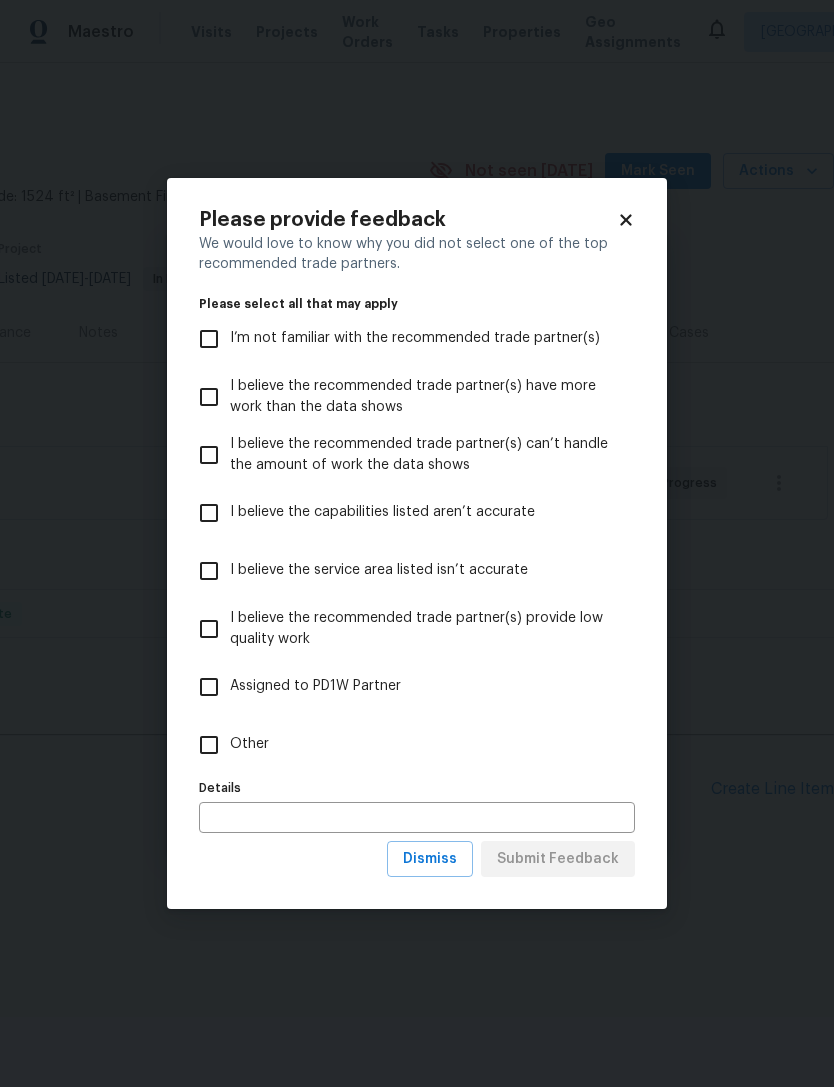 click on "Other" at bounding box center [209, 745] 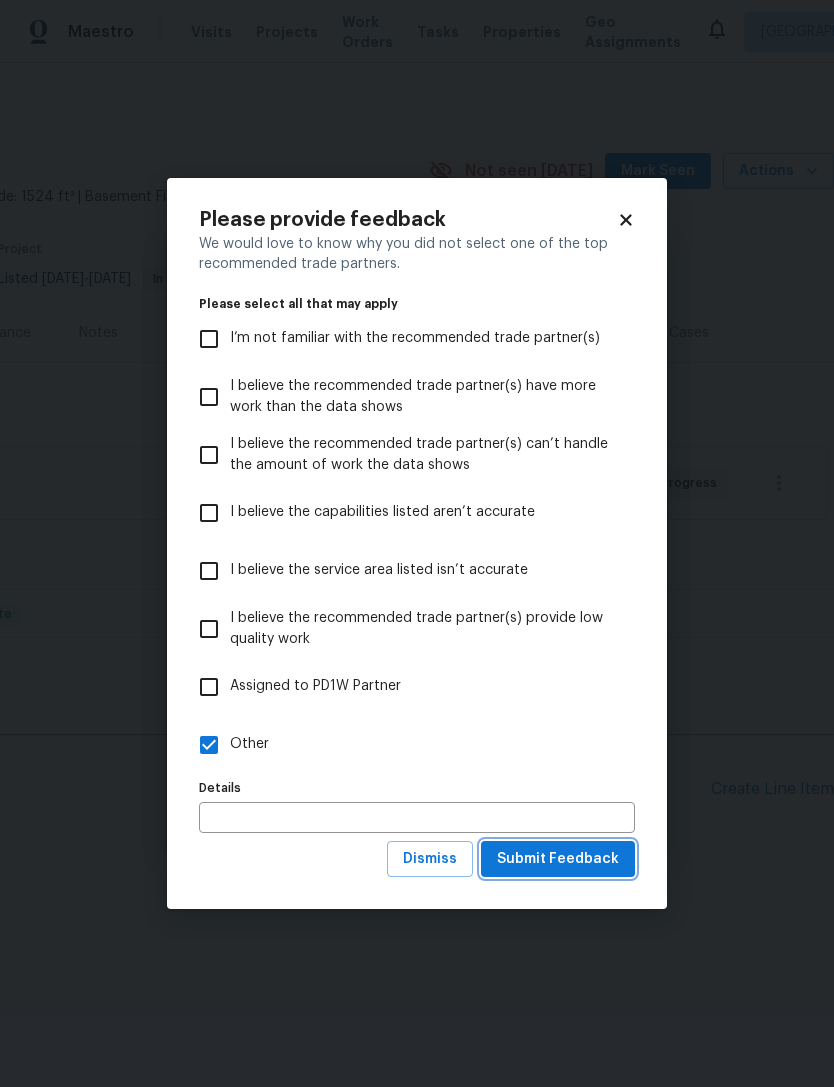 click on "Submit Feedback" at bounding box center (558, 859) 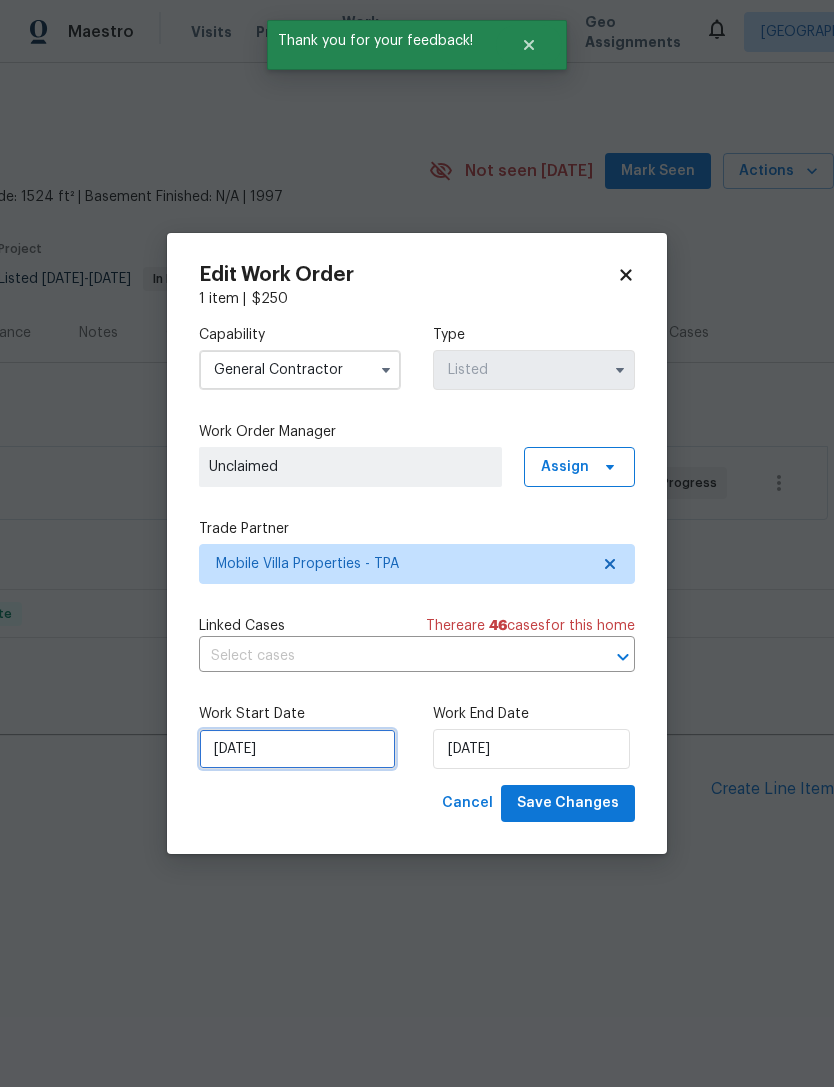 click on "[DATE]" at bounding box center (297, 749) 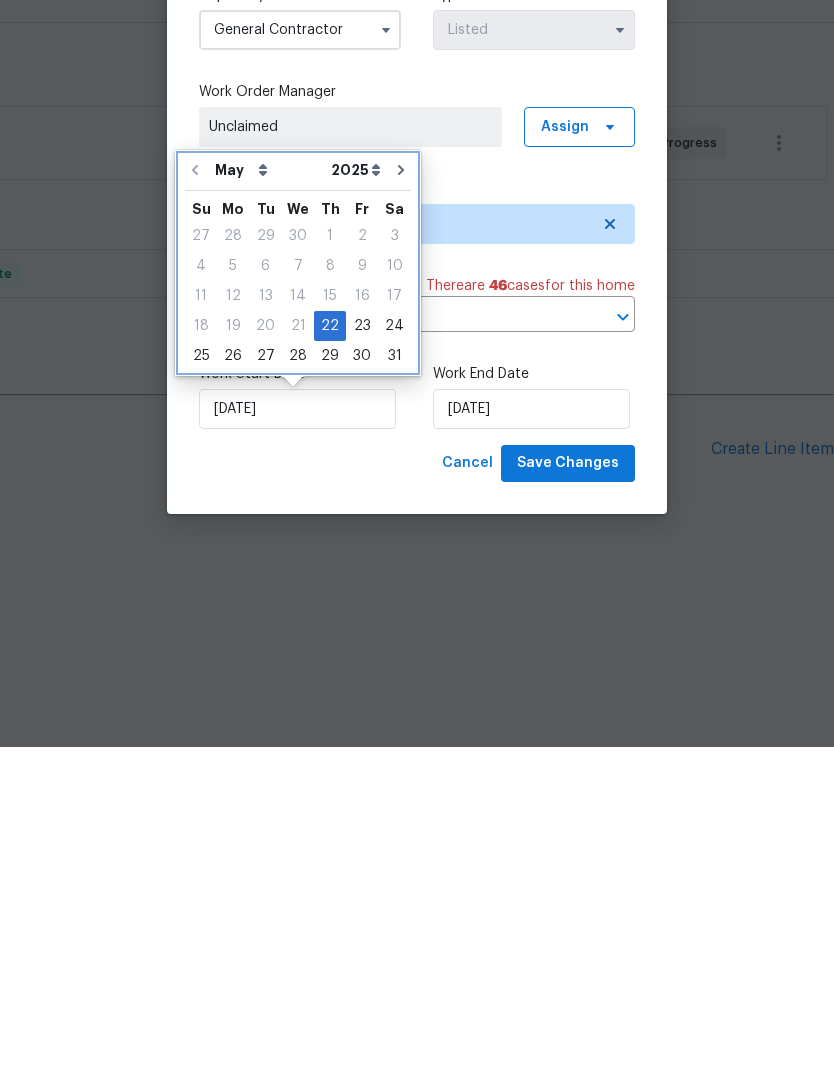 click at bounding box center (401, 510) 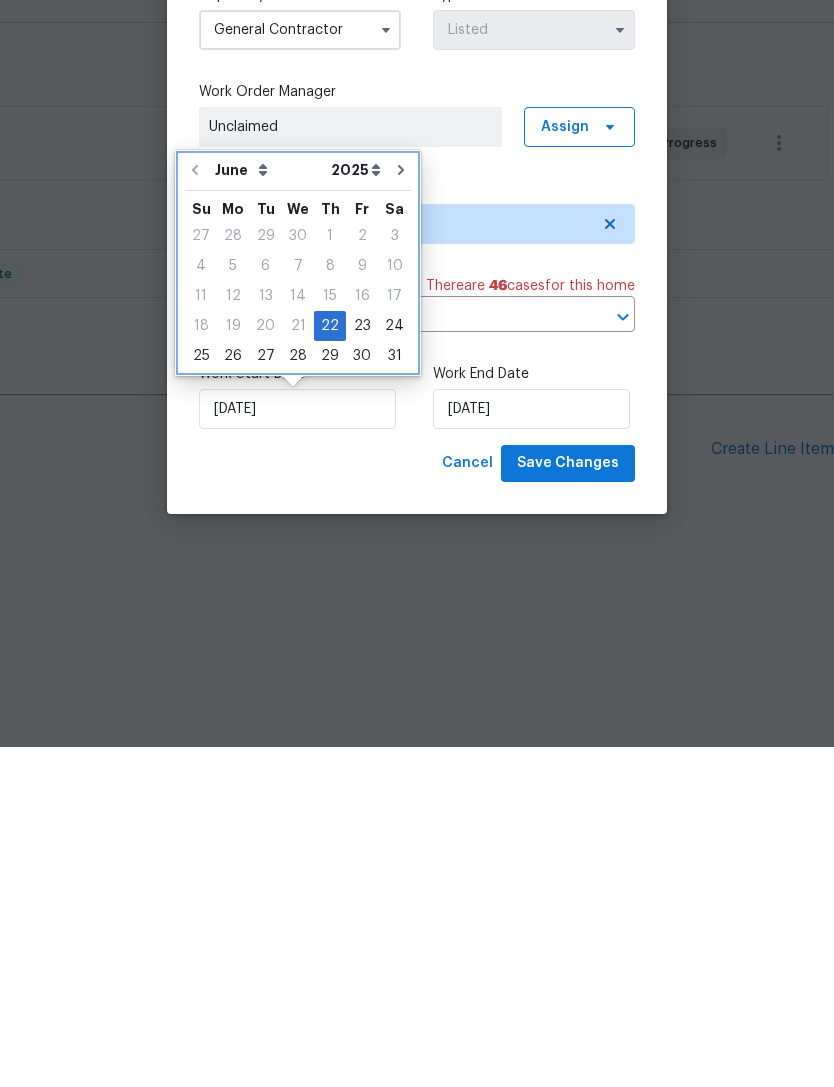 type on "6/22/2025" 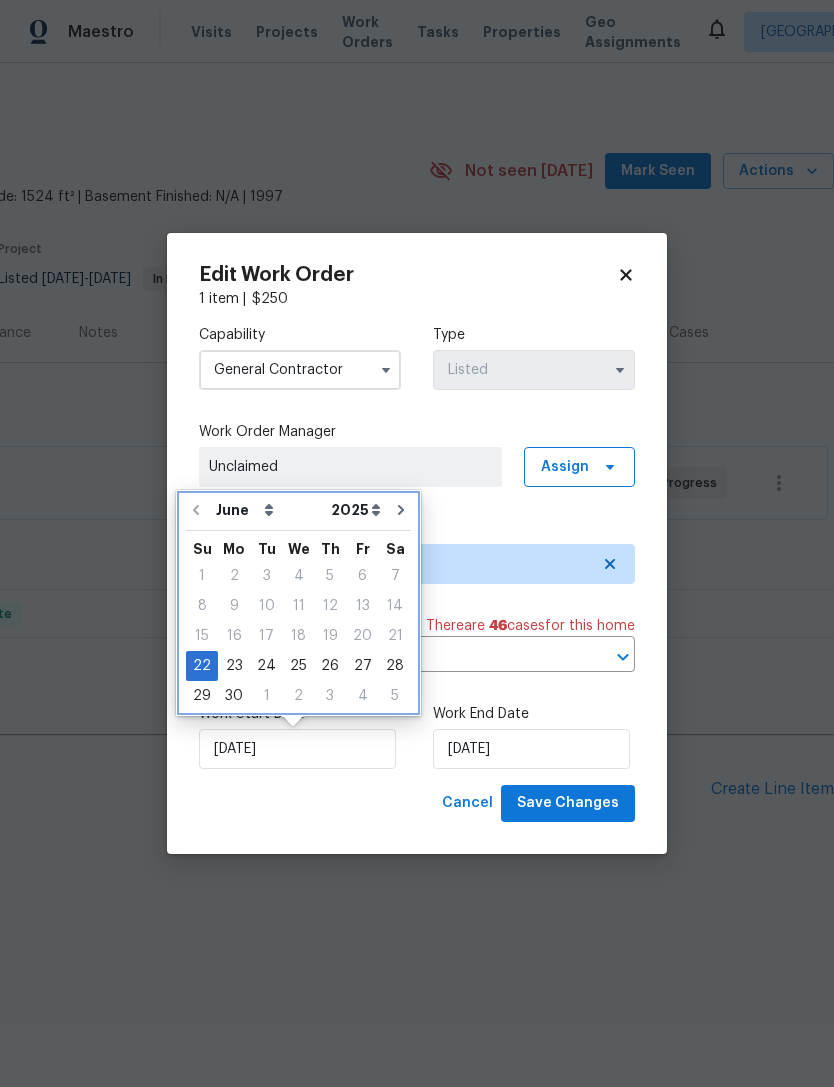 click at bounding box center (401, 510) 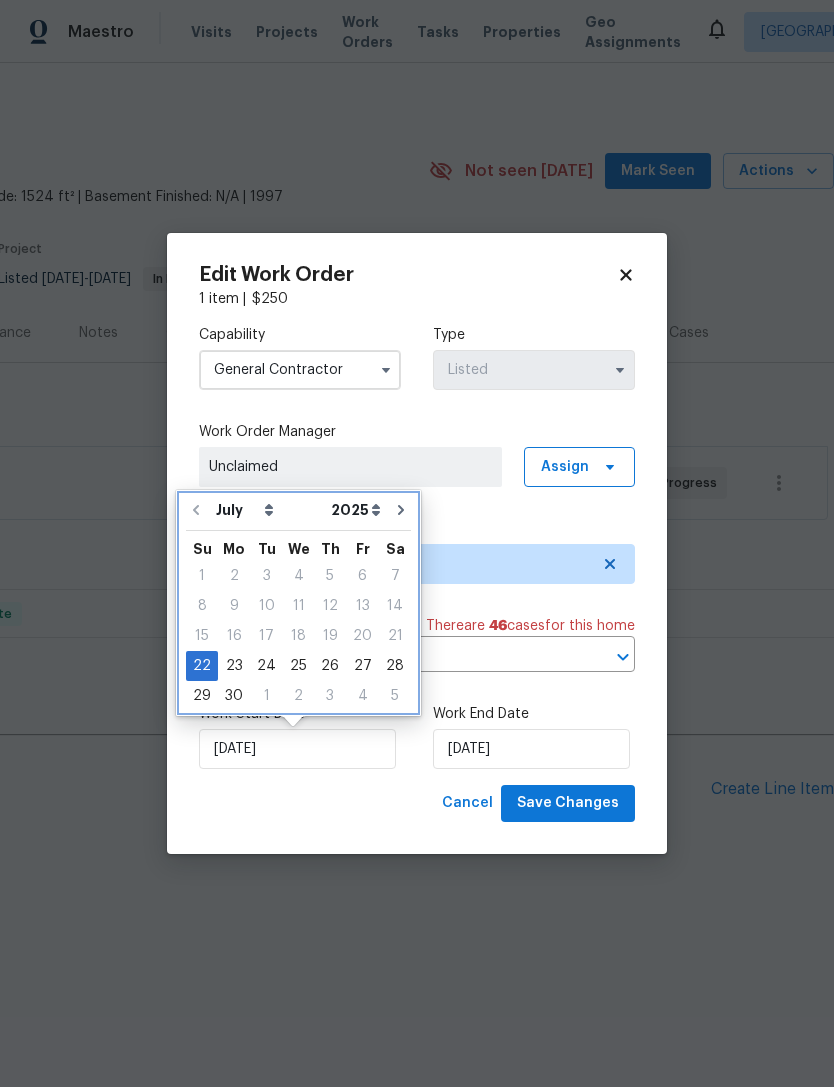 type on "[DATE]" 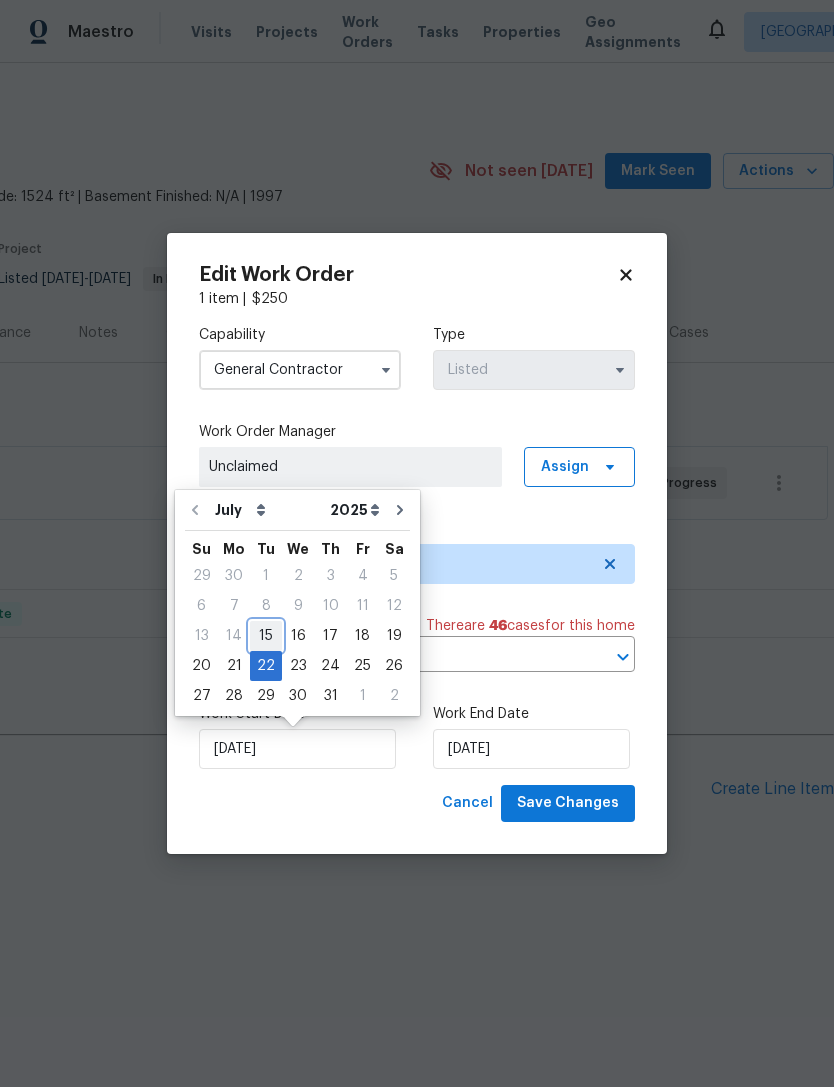 click on "15" at bounding box center [266, 636] 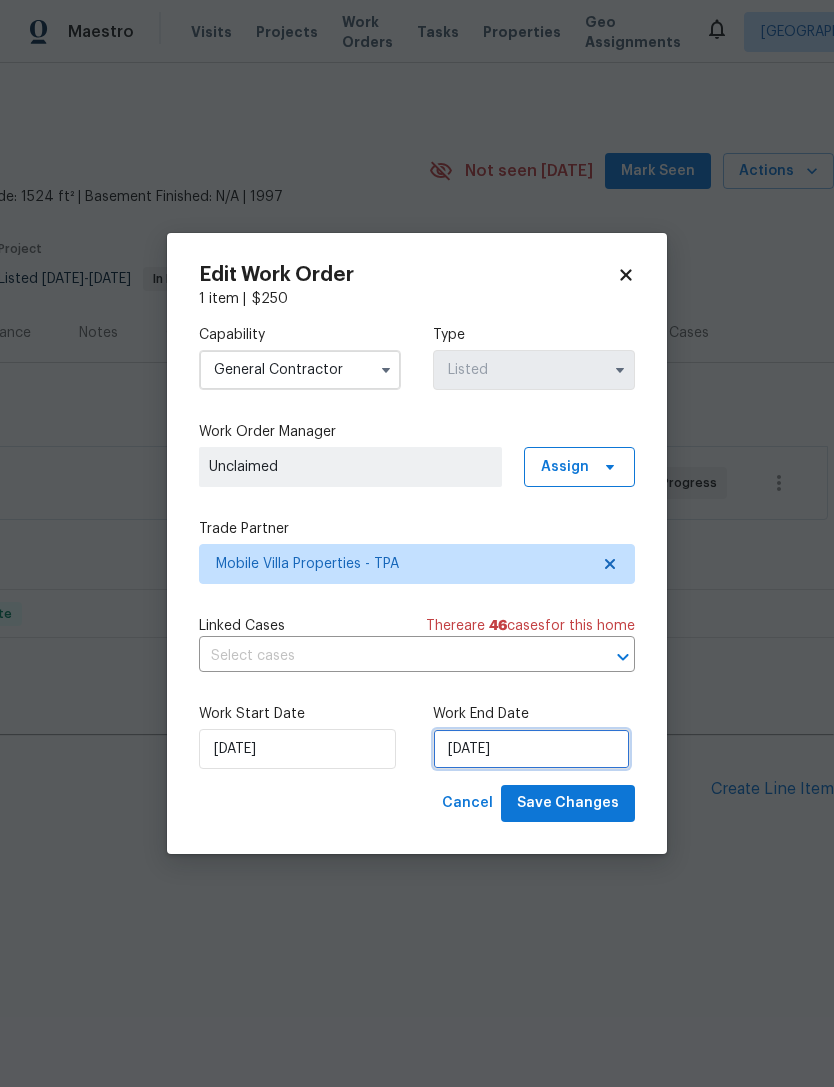 click on "[DATE]" at bounding box center (531, 749) 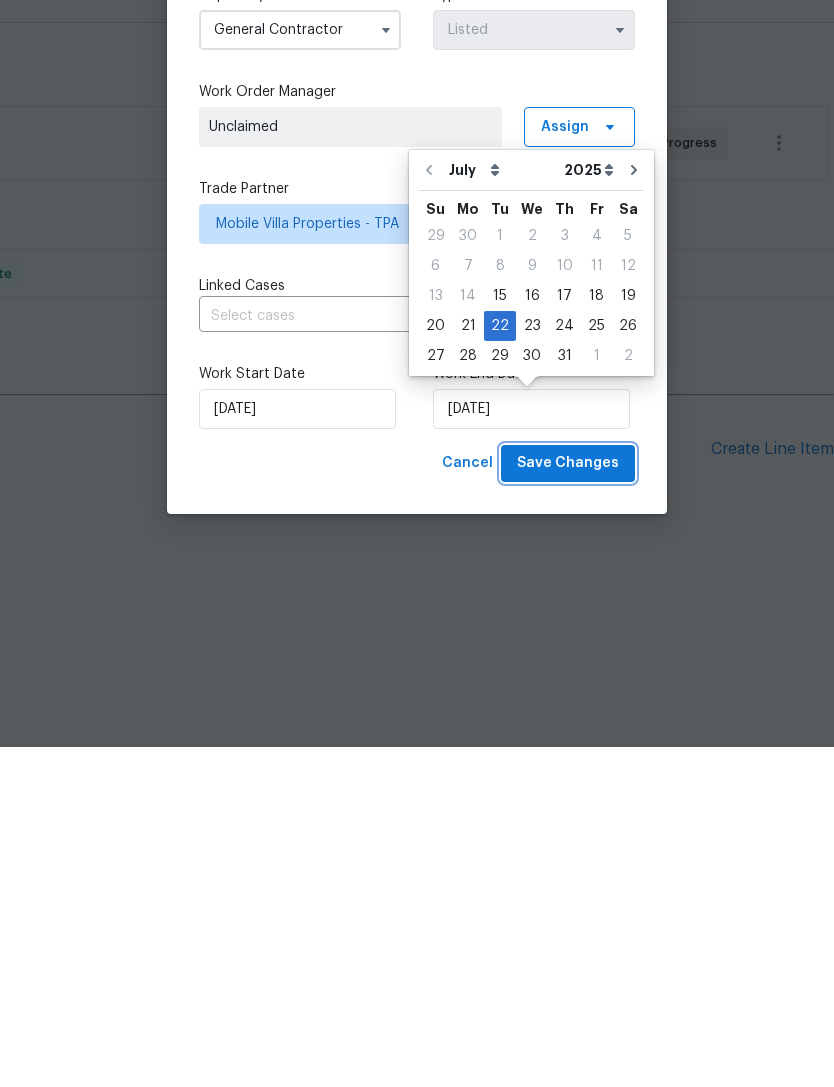 click on "Save Changes" at bounding box center (568, 803) 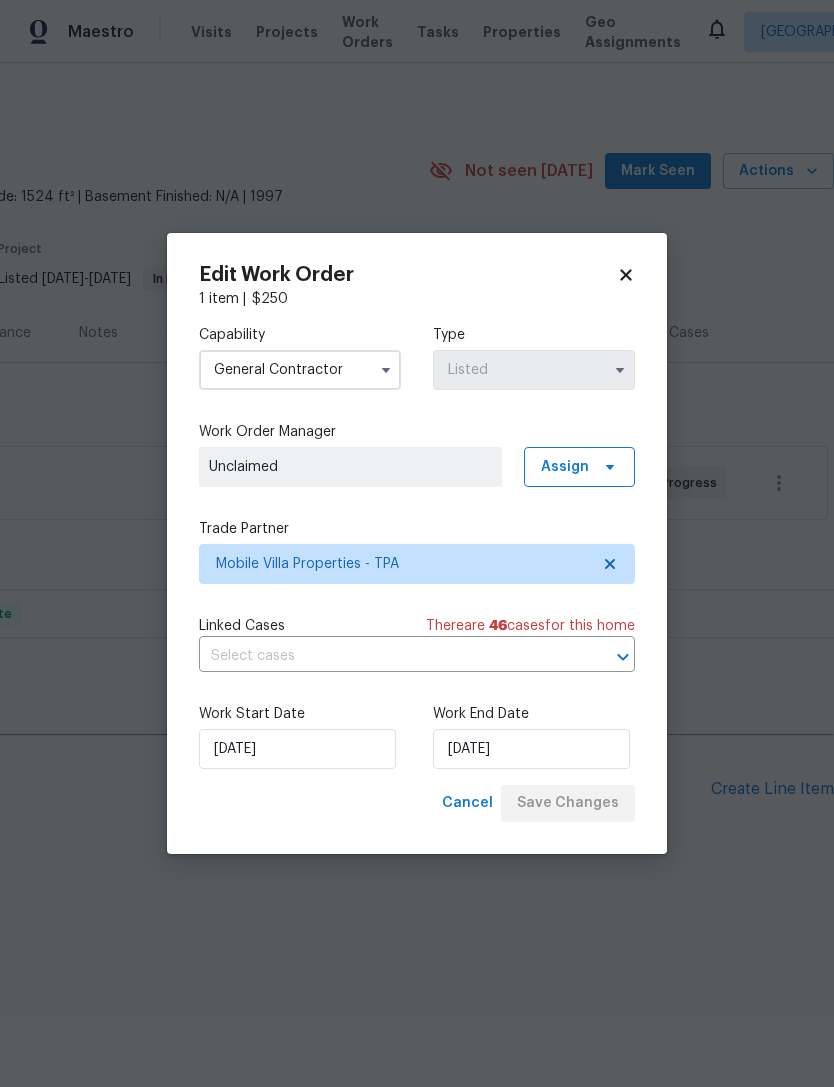 click on "Cancel Save Changes" at bounding box center (534, 803) 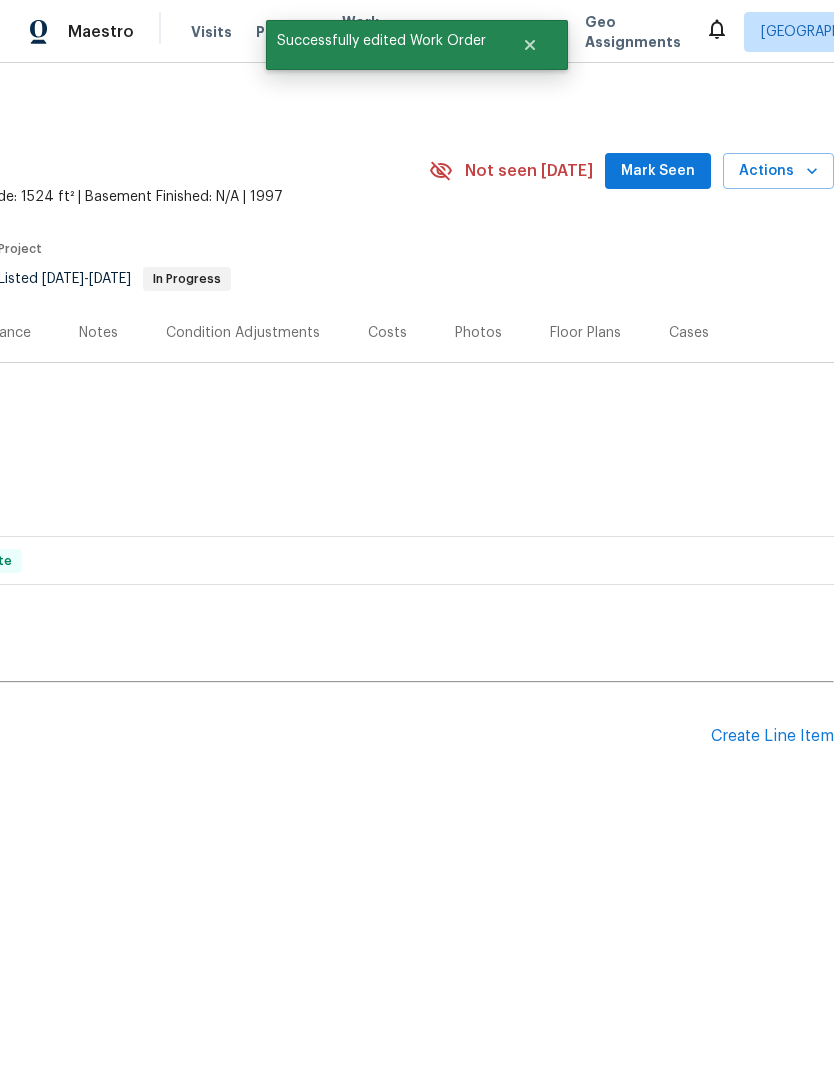 click on "Mark Seen" at bounding box center [658, 171] 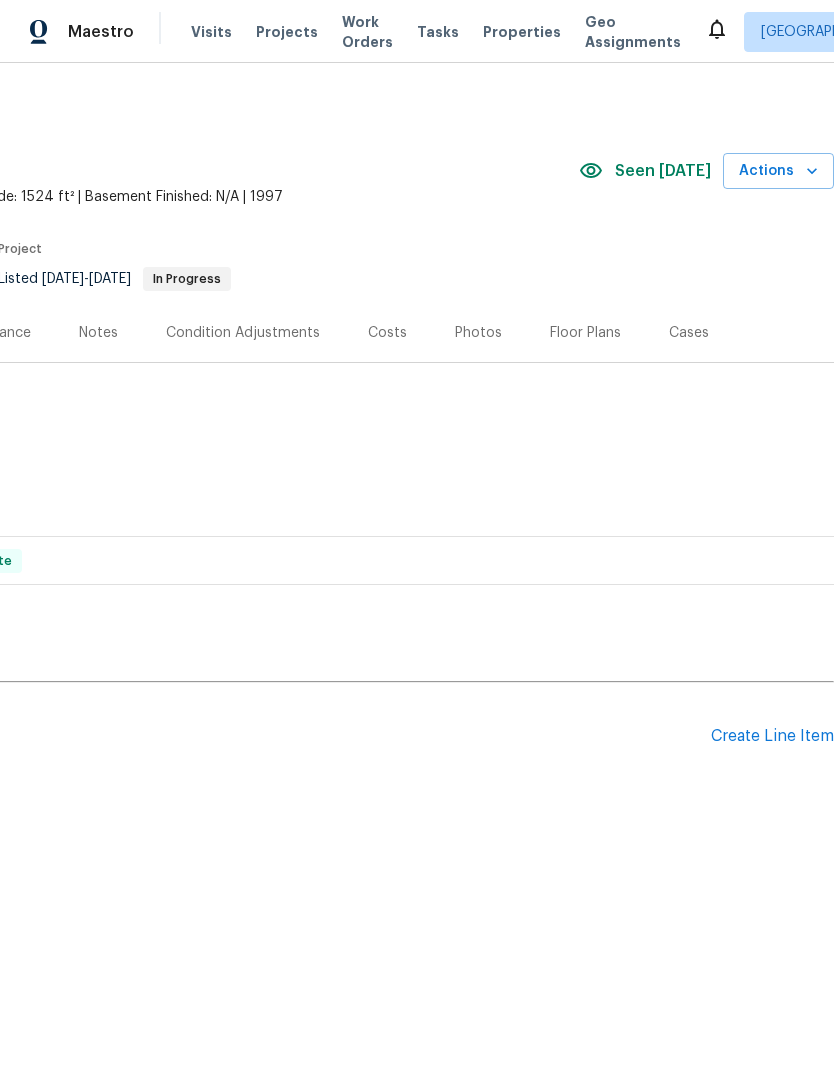scroll, scrollTop: 0, scrollLeft: 0, axis: both 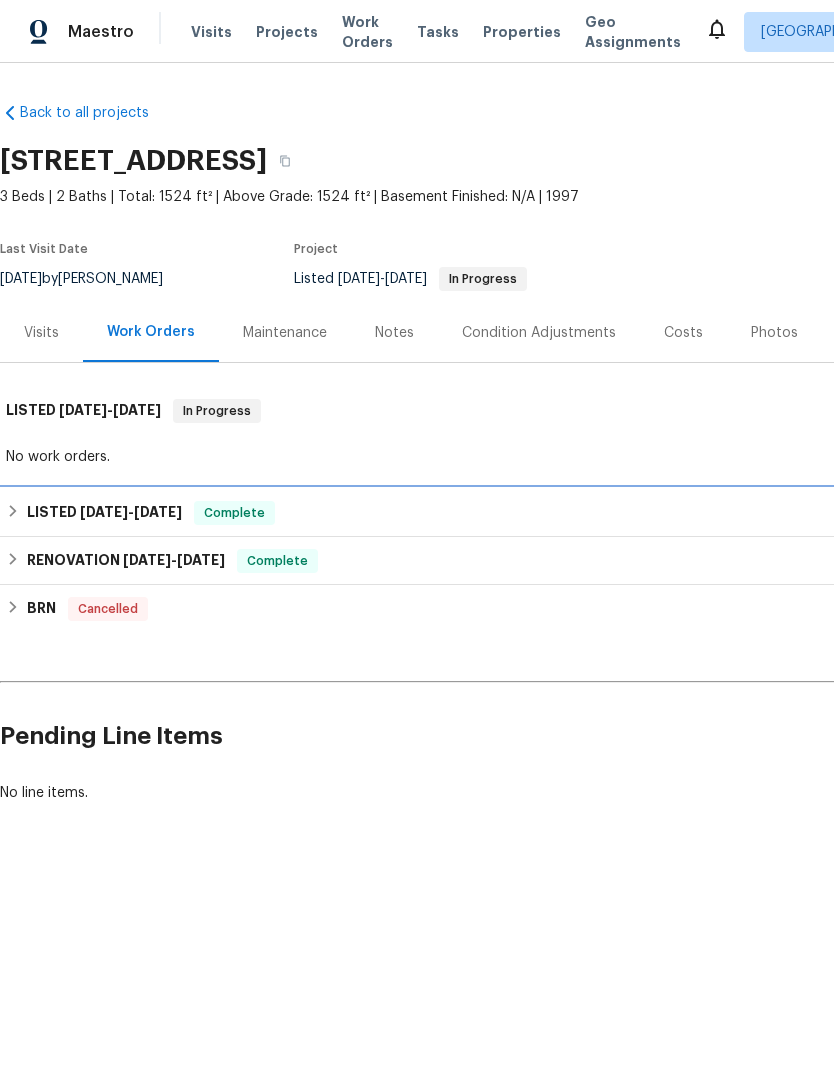 click on "LISTED   5/2/25  -  5/7/25" at bounding box center (104, 513) 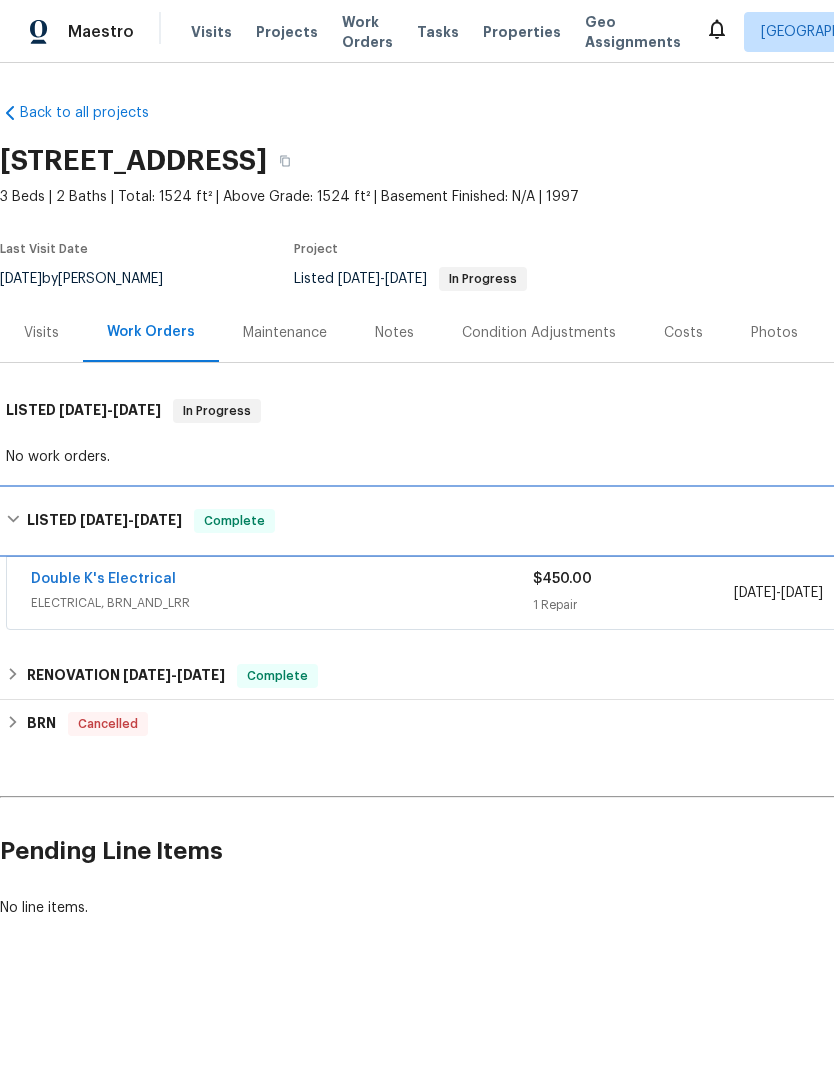 click on "LISTED   5/2/25  -  5/7/25" at bounding box center (104, 521) 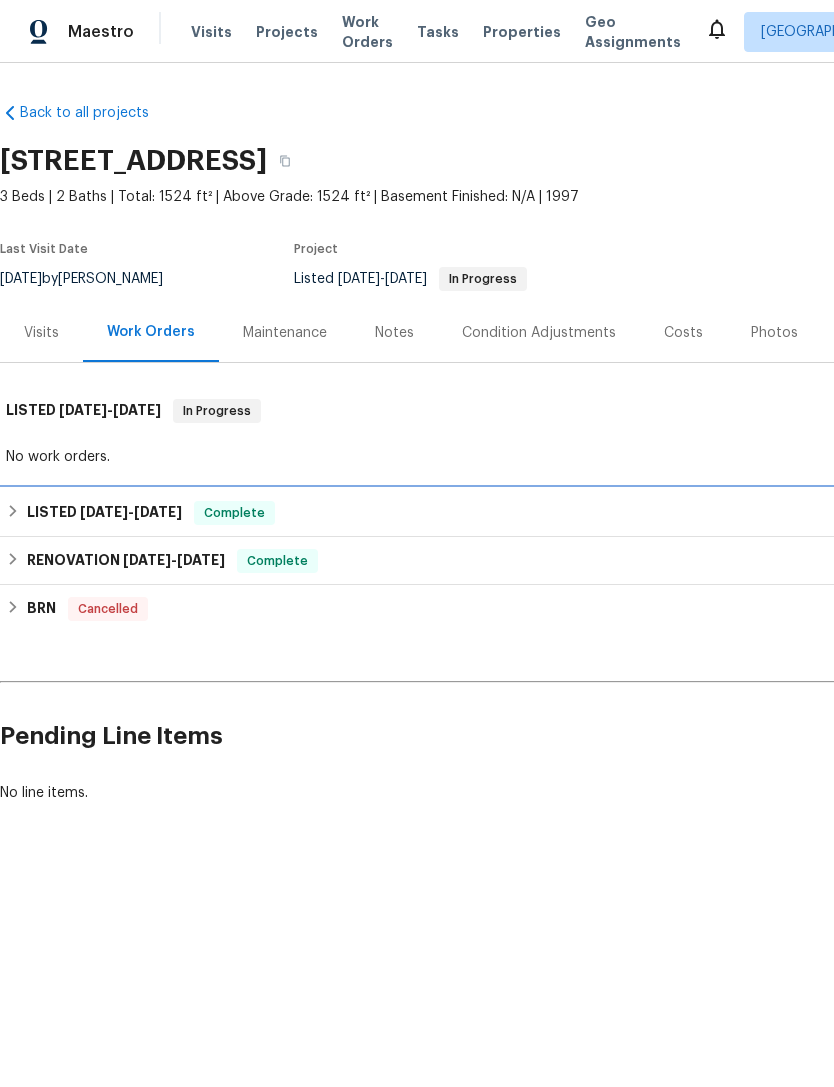 click on "LISTED   5/2/25  -  5/7/25" at bounding box center [104, 513] 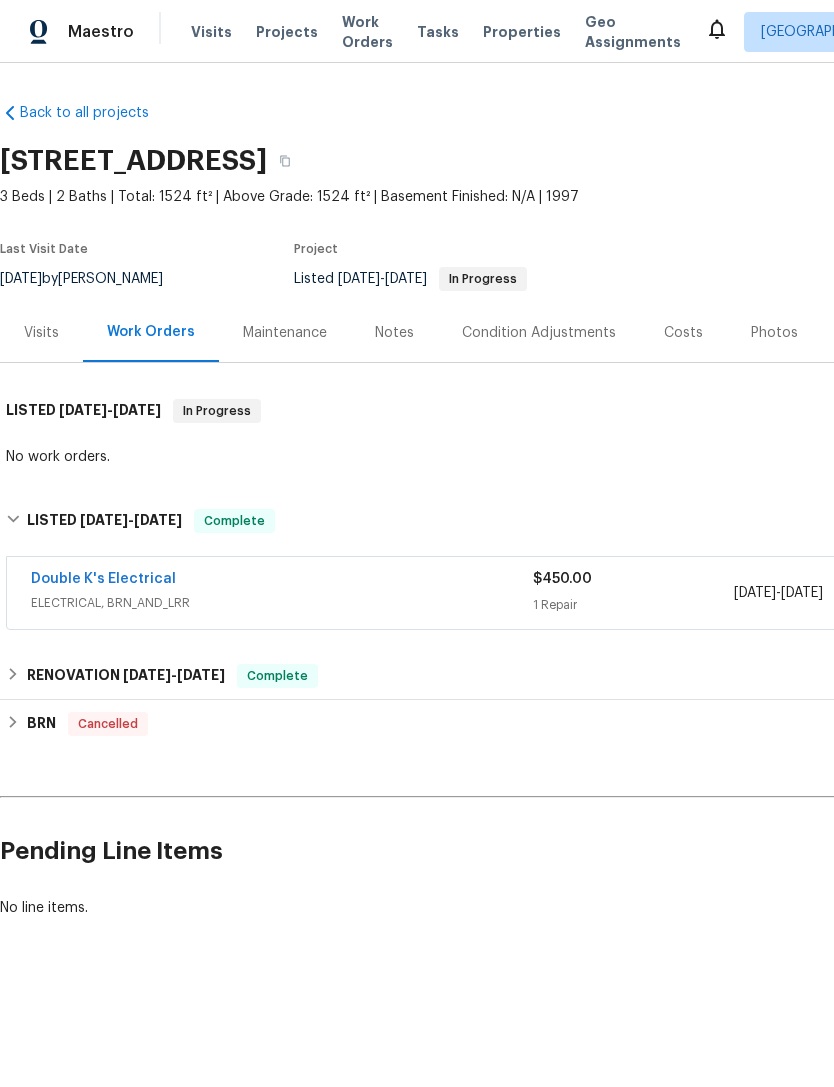 click on "ELECTRICAL, BRN_AND_LRR" at bounding box center [282, 603] 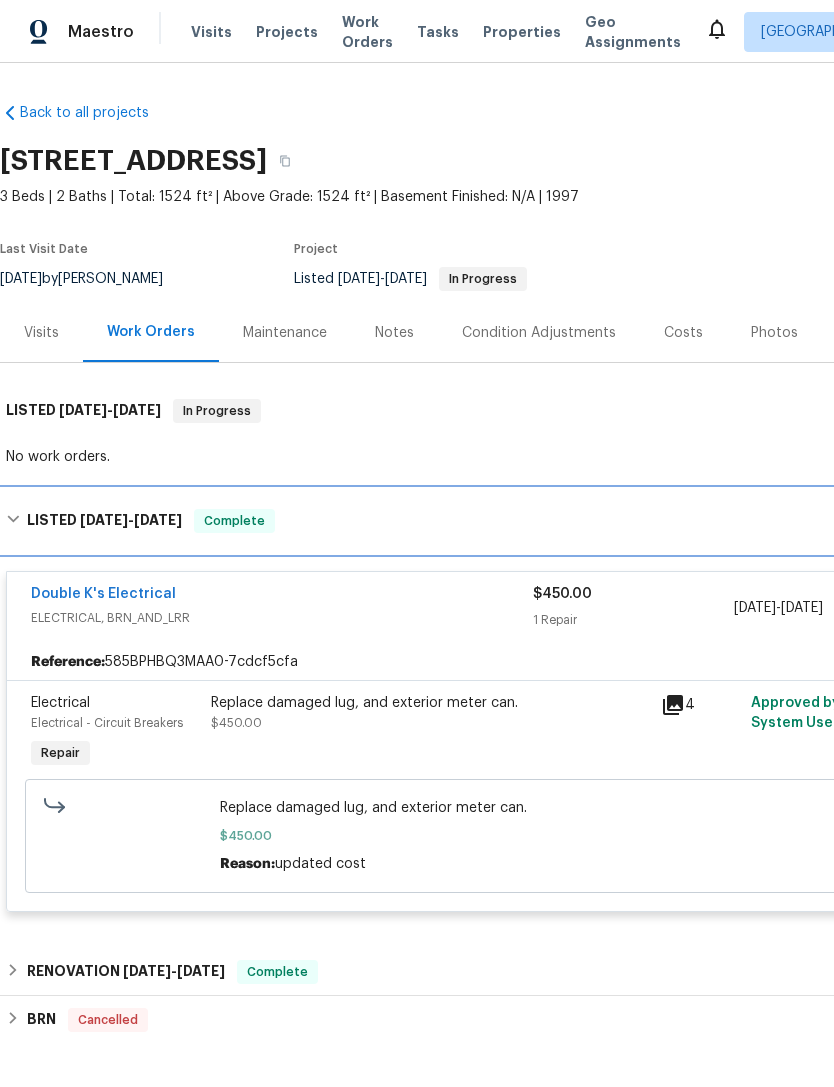 click on "LISTED   5/2/25  -  5/7/25 Complete" at bounding box center [565, 521] 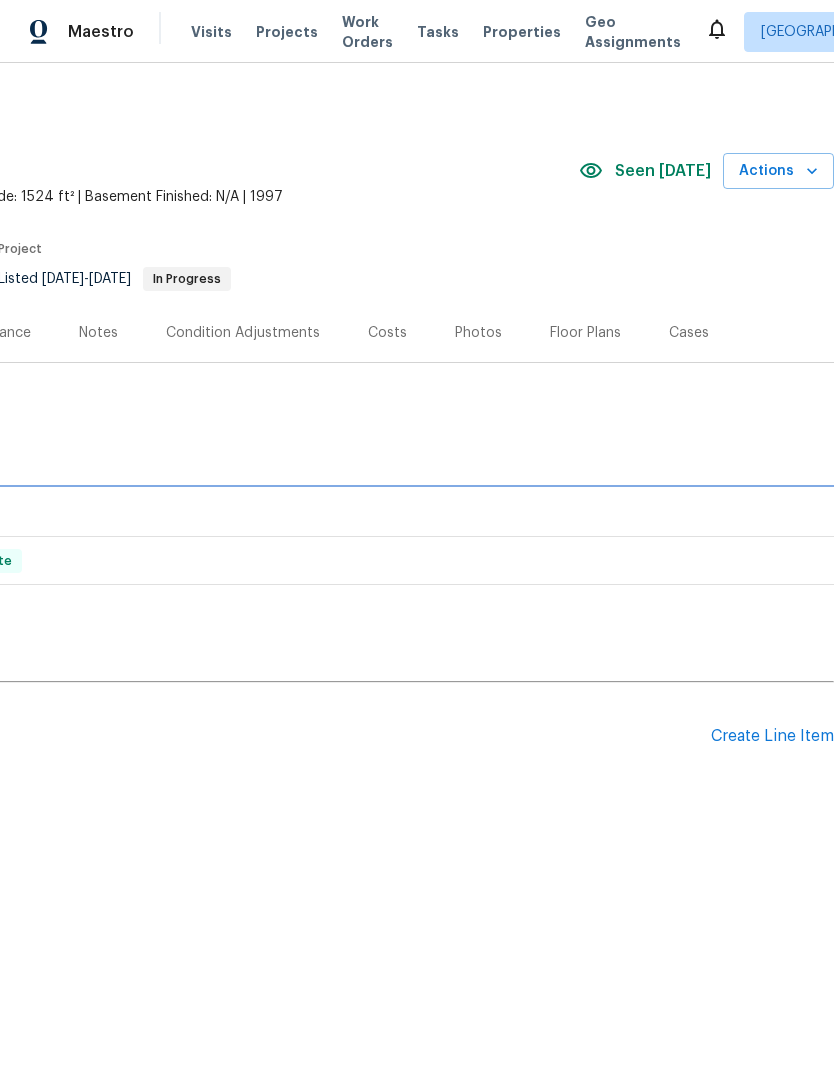 scroll, scrollTop: 0, scrollLeft: 296, axis: horizontal 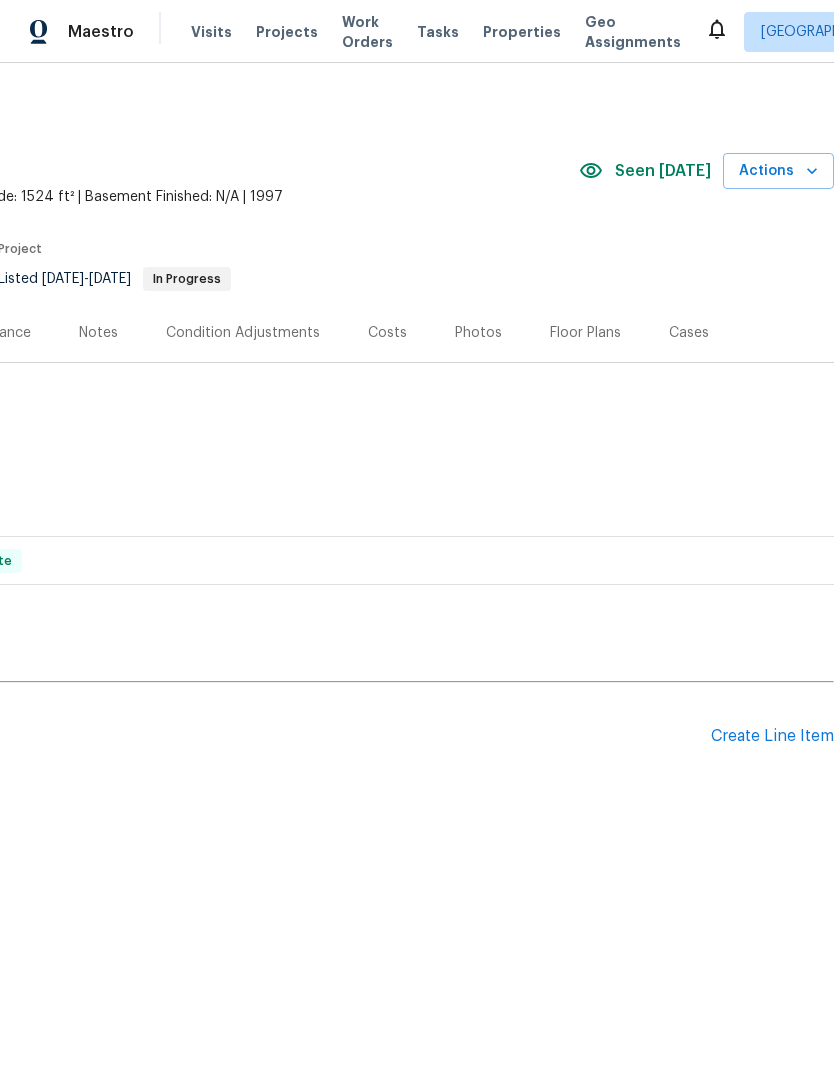 click on "Create Line Item" at bounding box center (772, 736) 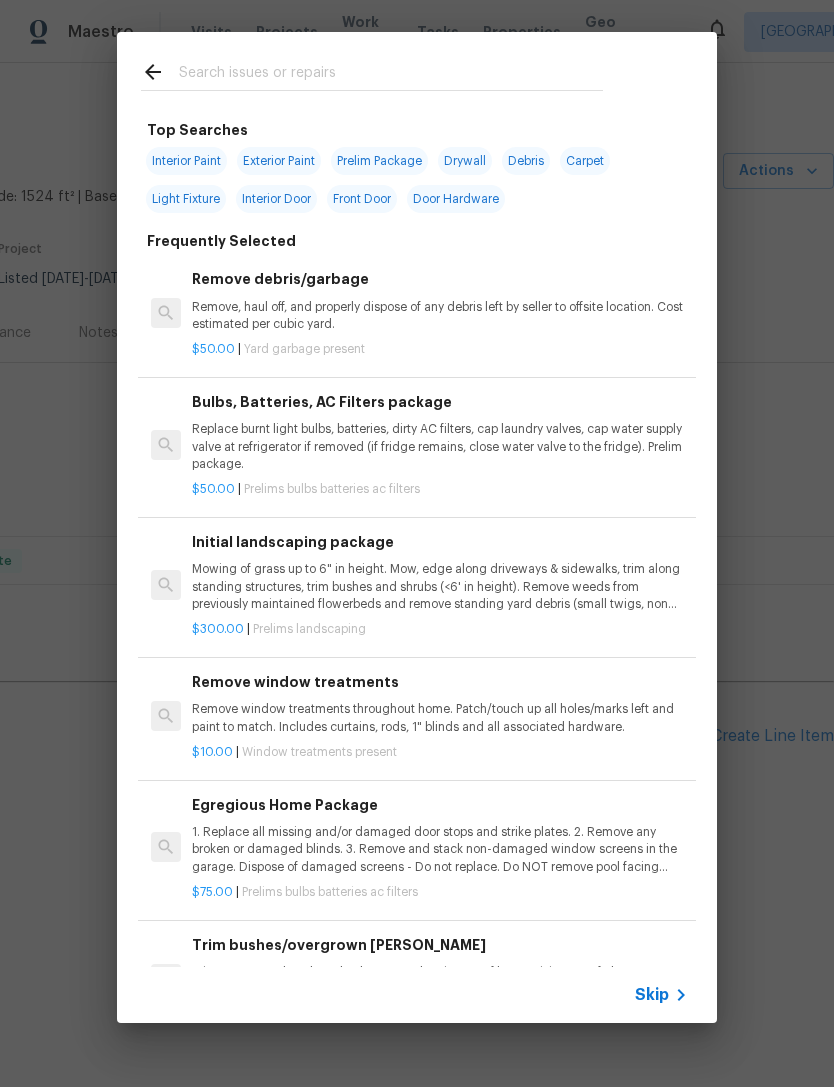 click on "Skip" at bounding box center (652, 995) 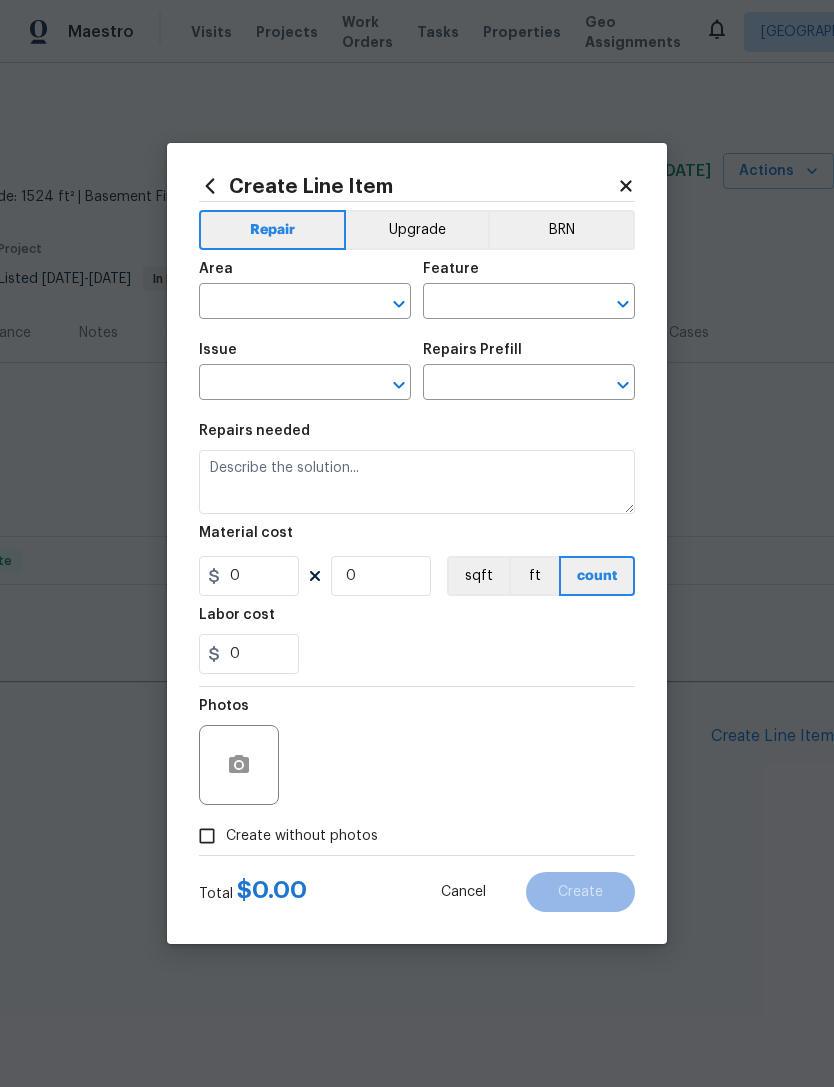 click at bounding box center (277, 303) 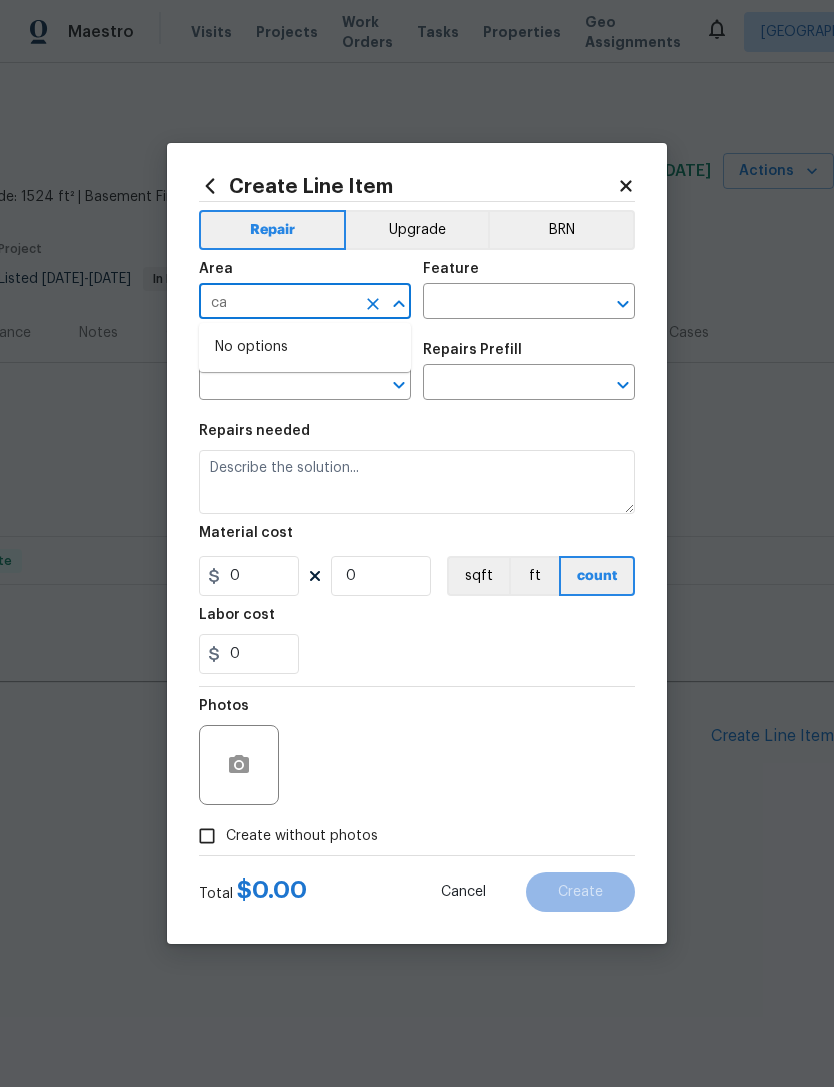 type on "c" 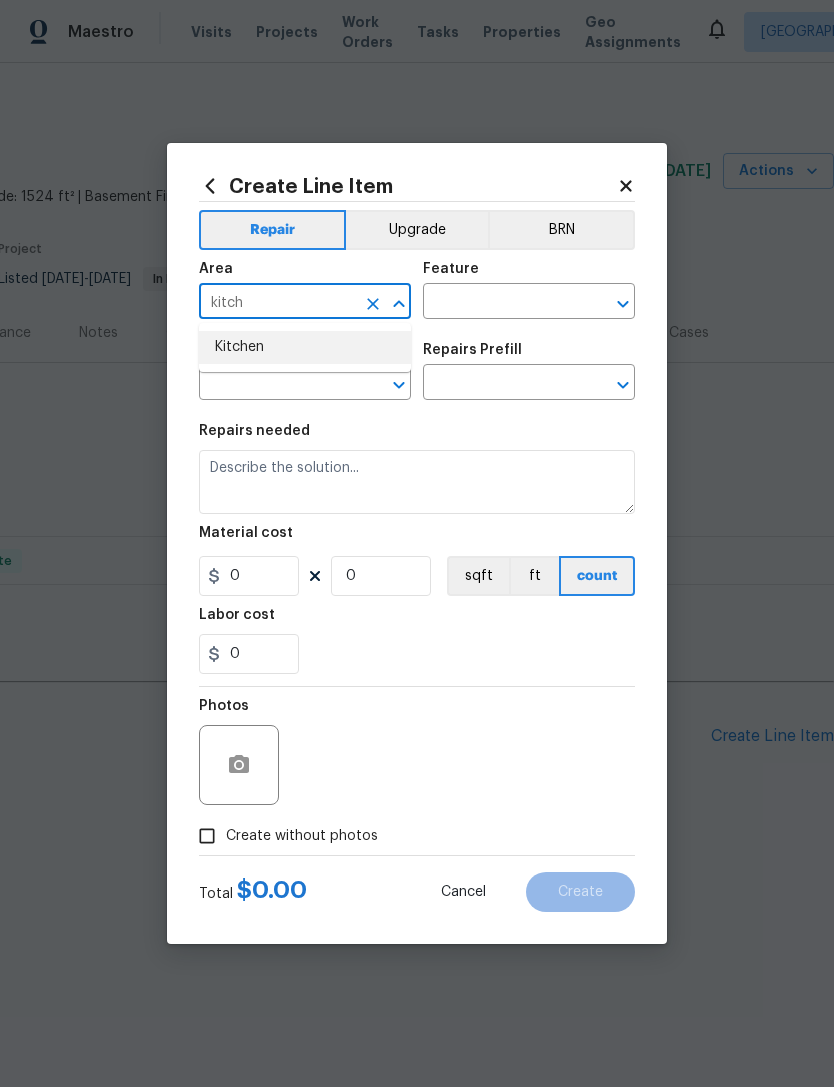click on "Kitchen" at bounding box center [305, 347] 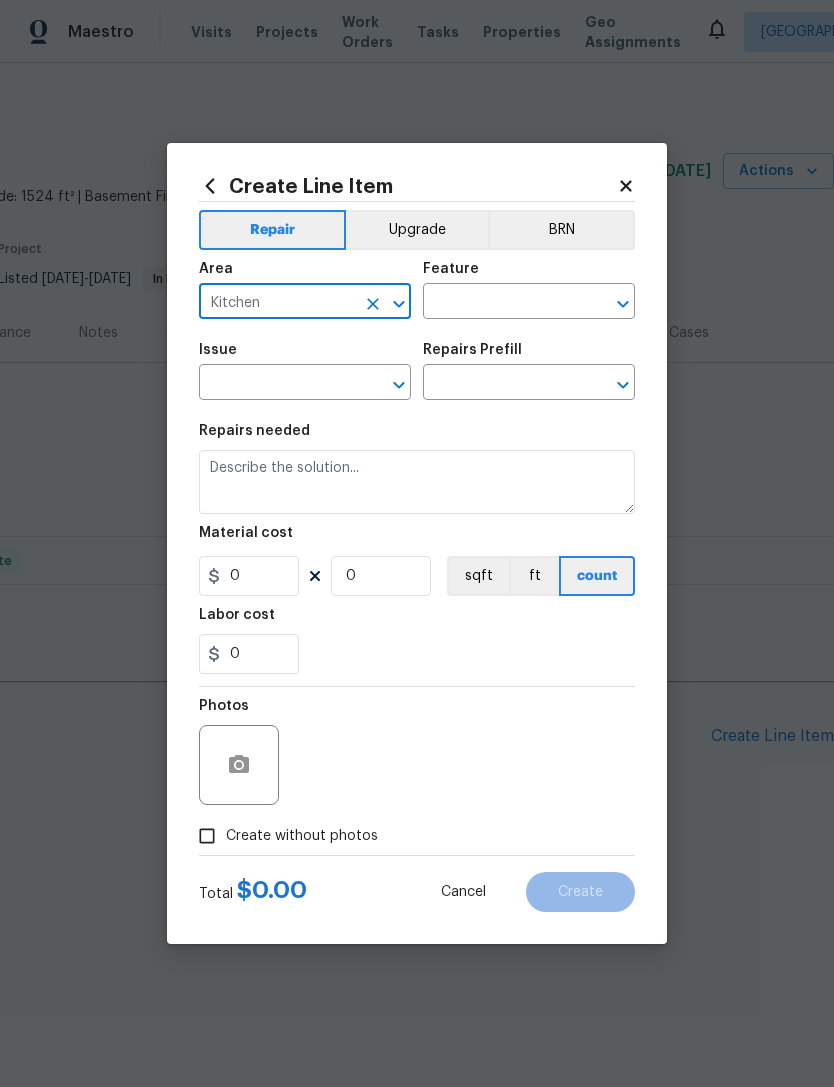 click at bounding box center (501, 303) 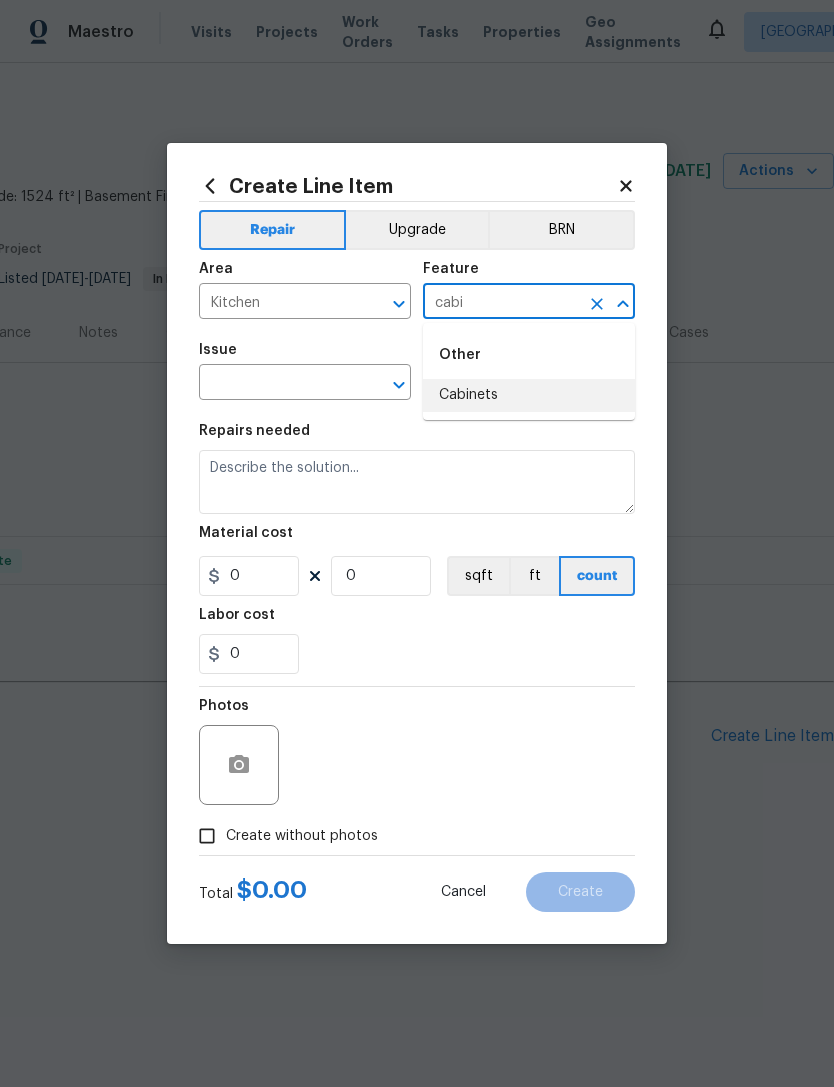 click on "Cabinets" at bounding box center (529, 395) 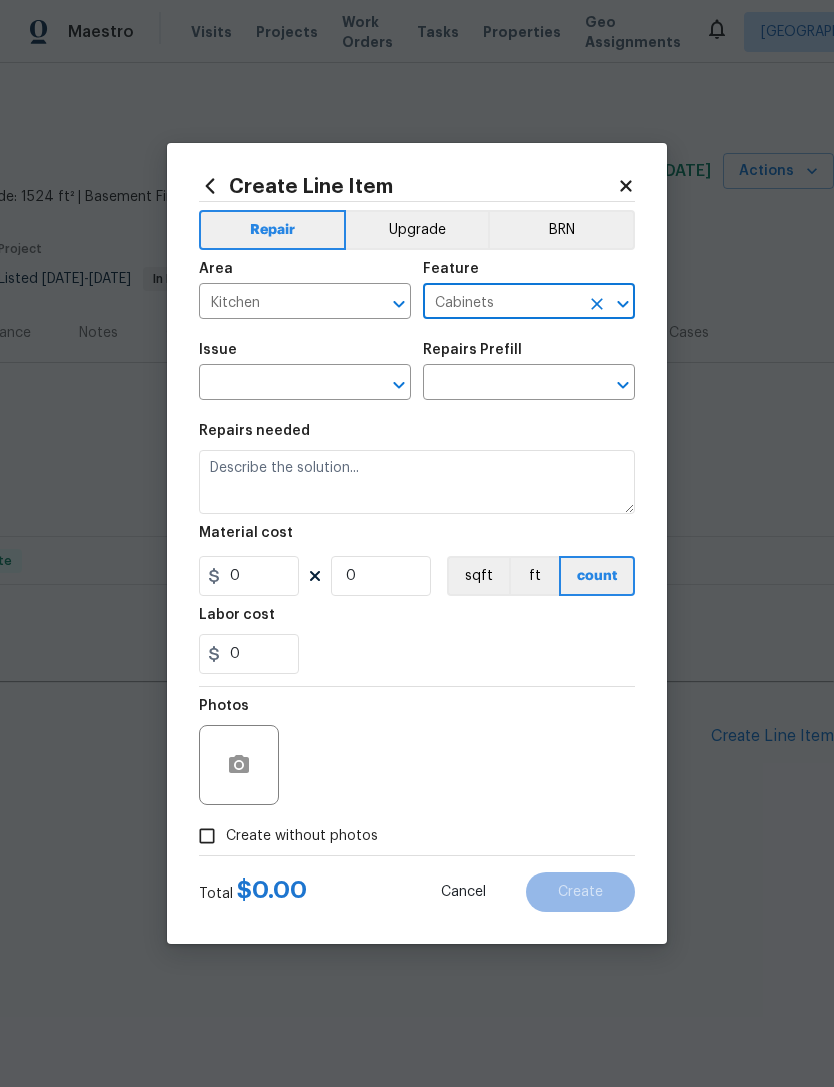 click at bounding box center [277, 384] 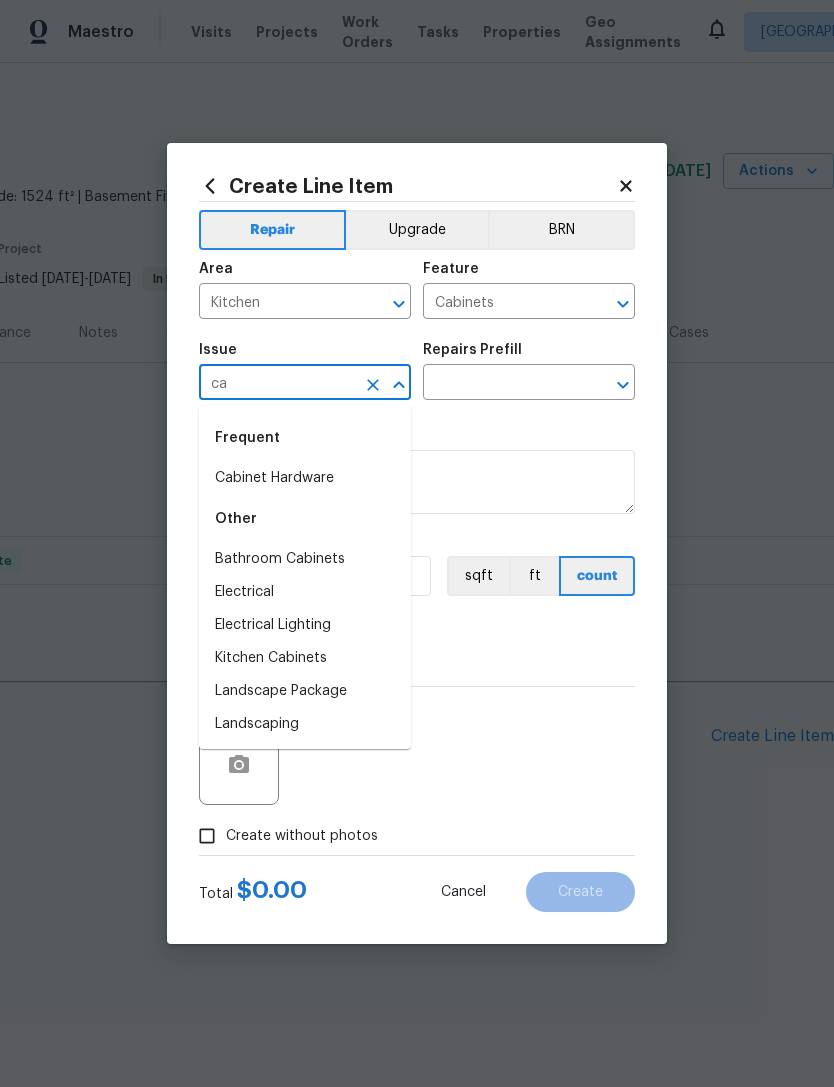 click on "Kitchen Cabinets" at bounding box center [305, 658] 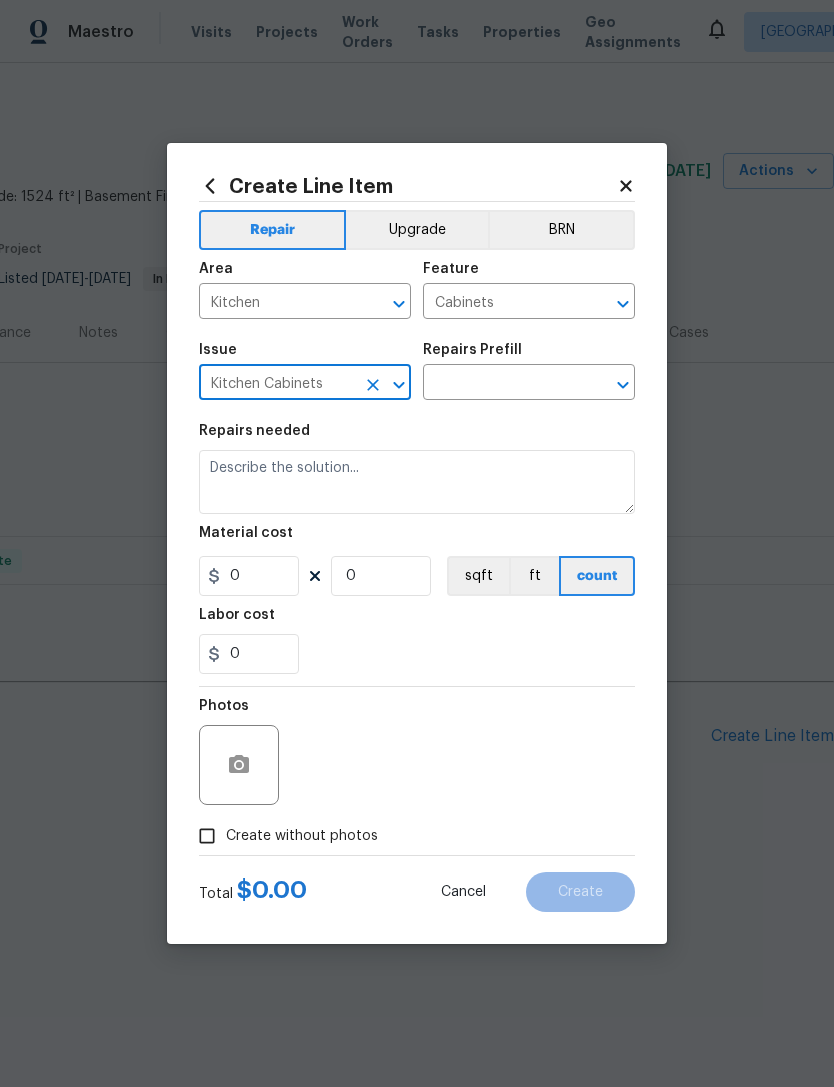 click at bounding box center (501, 384) 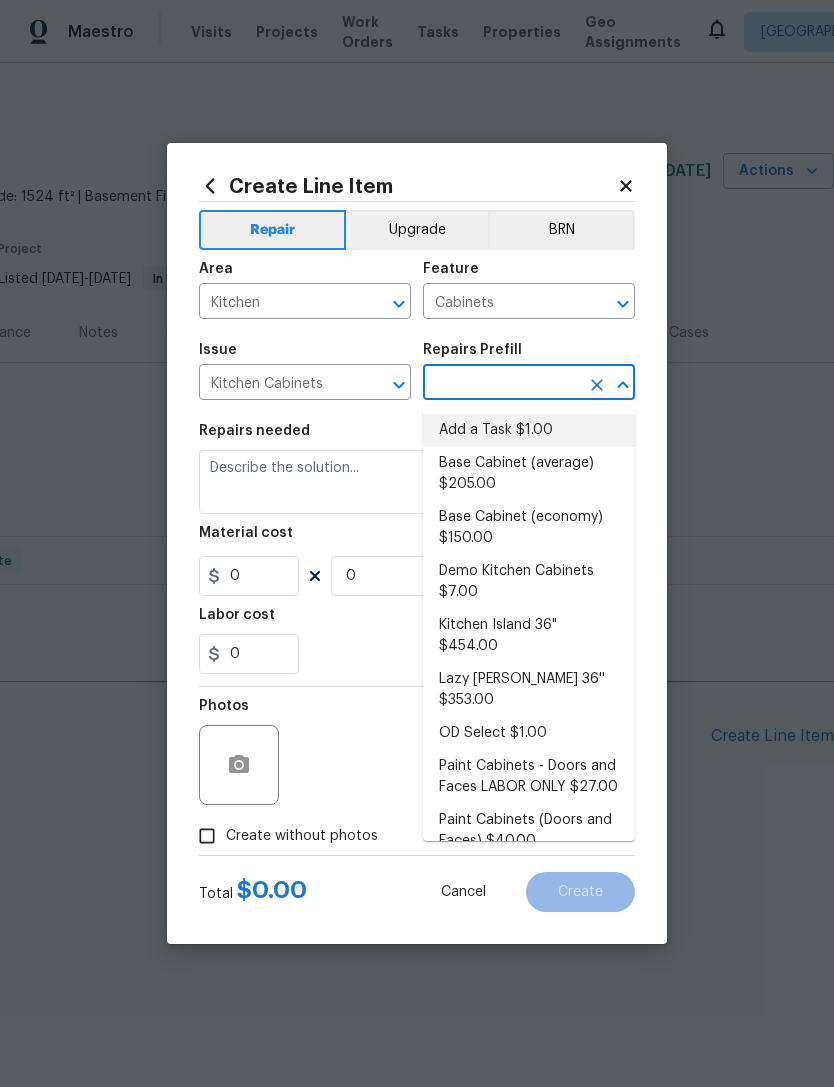 click on "Add a Task $1.00" at bounding box center [529, 430] 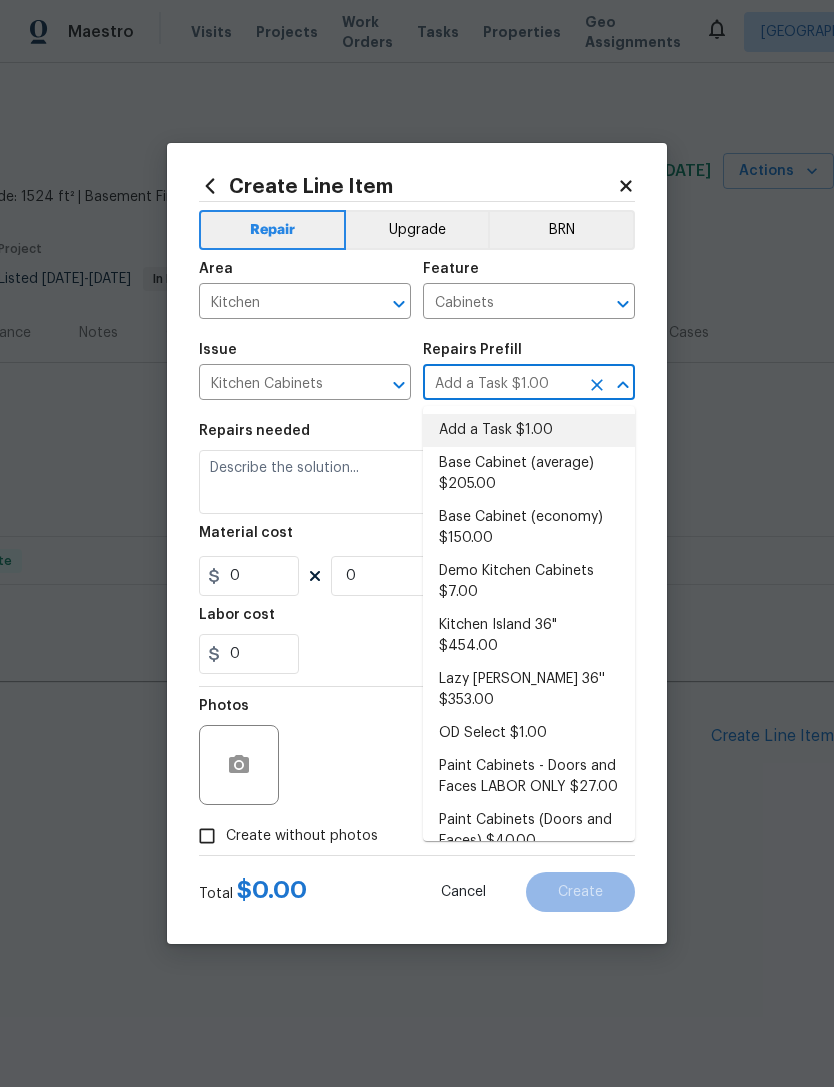 type 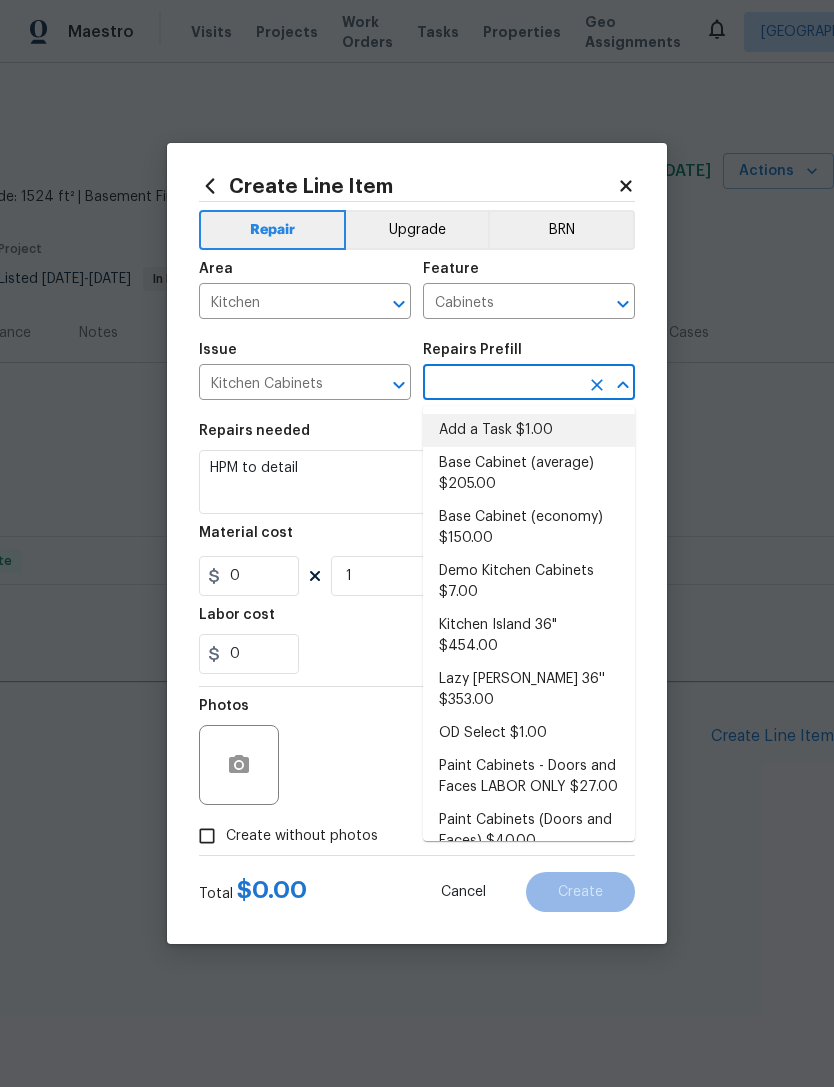 type on "Add a Task $1.00" 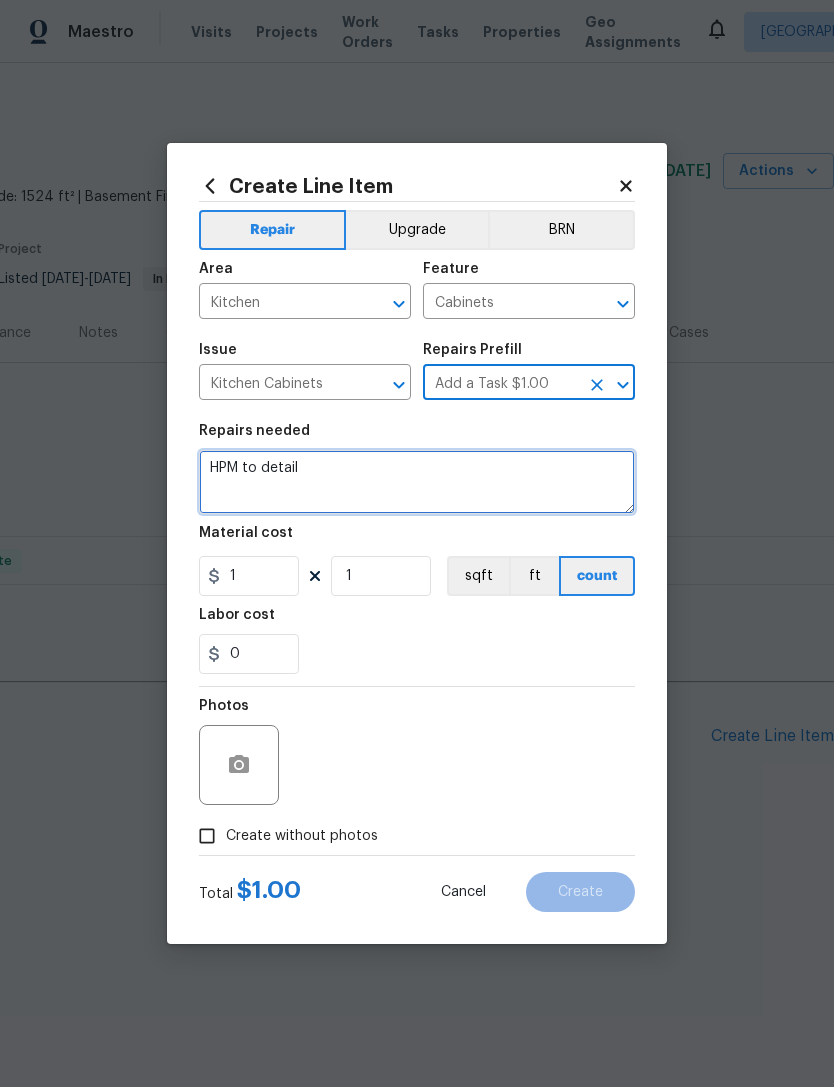 click on "HPM to detail" at bounding box center (417, 482) 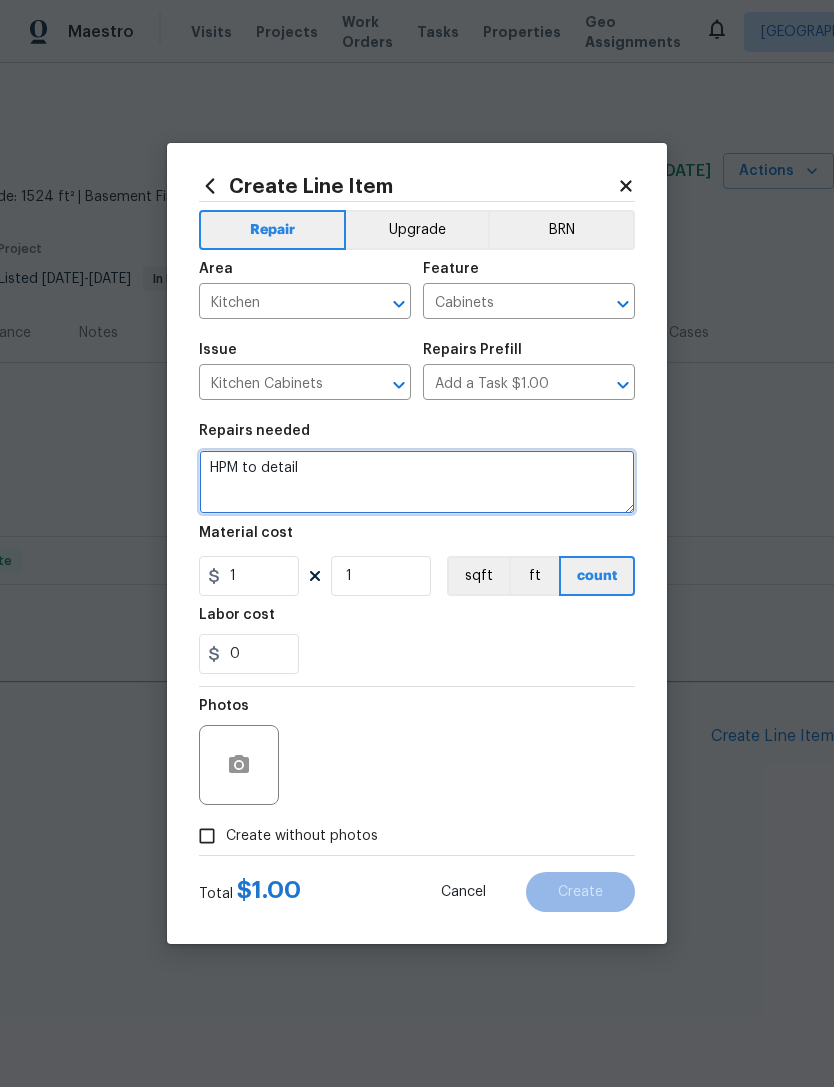 click on "HPM to detail" at bounding box center (417, 482) 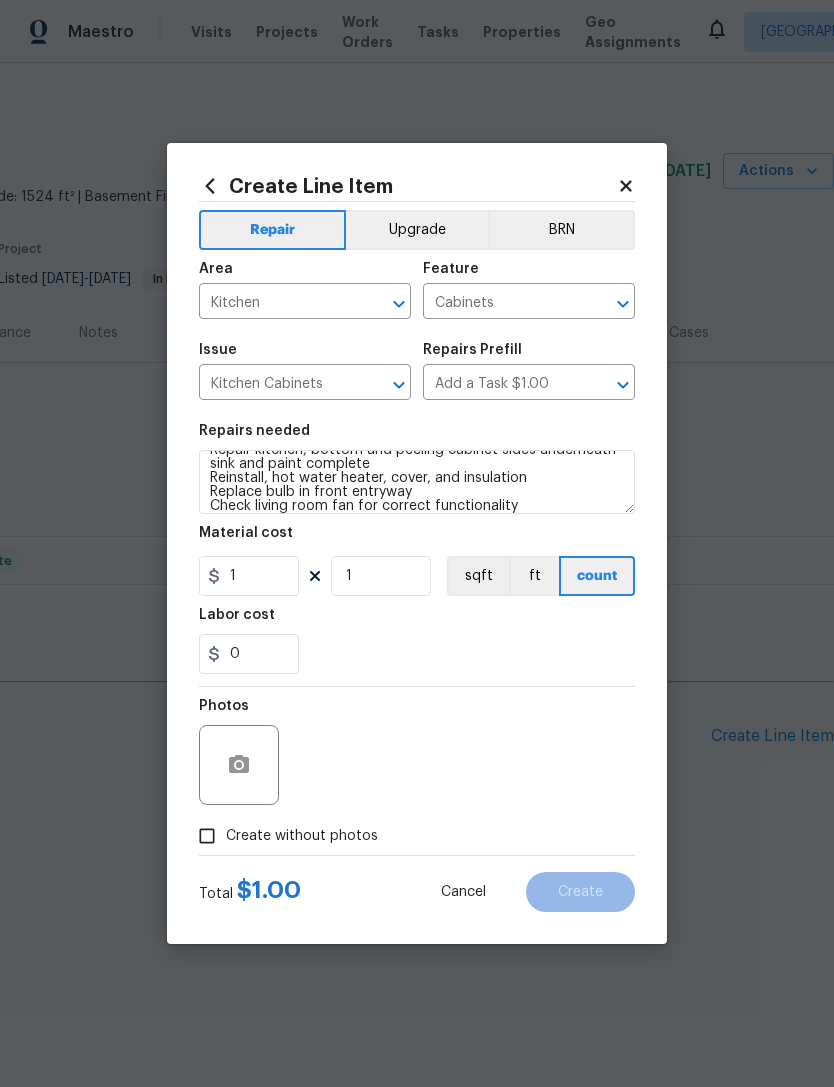 scroll, scrollTop: 18, scrollLeft: 0, axis: vertical 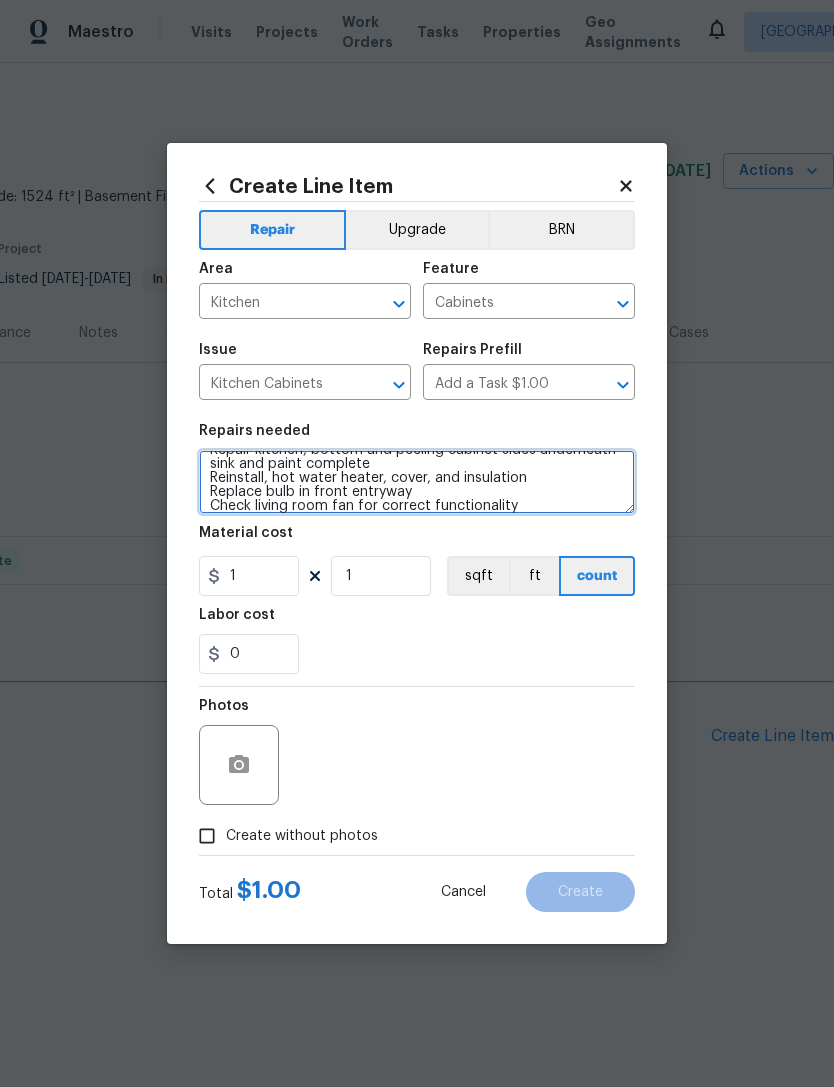 type on "Repair kitchen, bottom and peeling cabinet sides underneath sink and paint complete
Reinstall, hot water heater, cover, and insulation
Replace bulb in front entryway
Check living room fan for correct functionality" 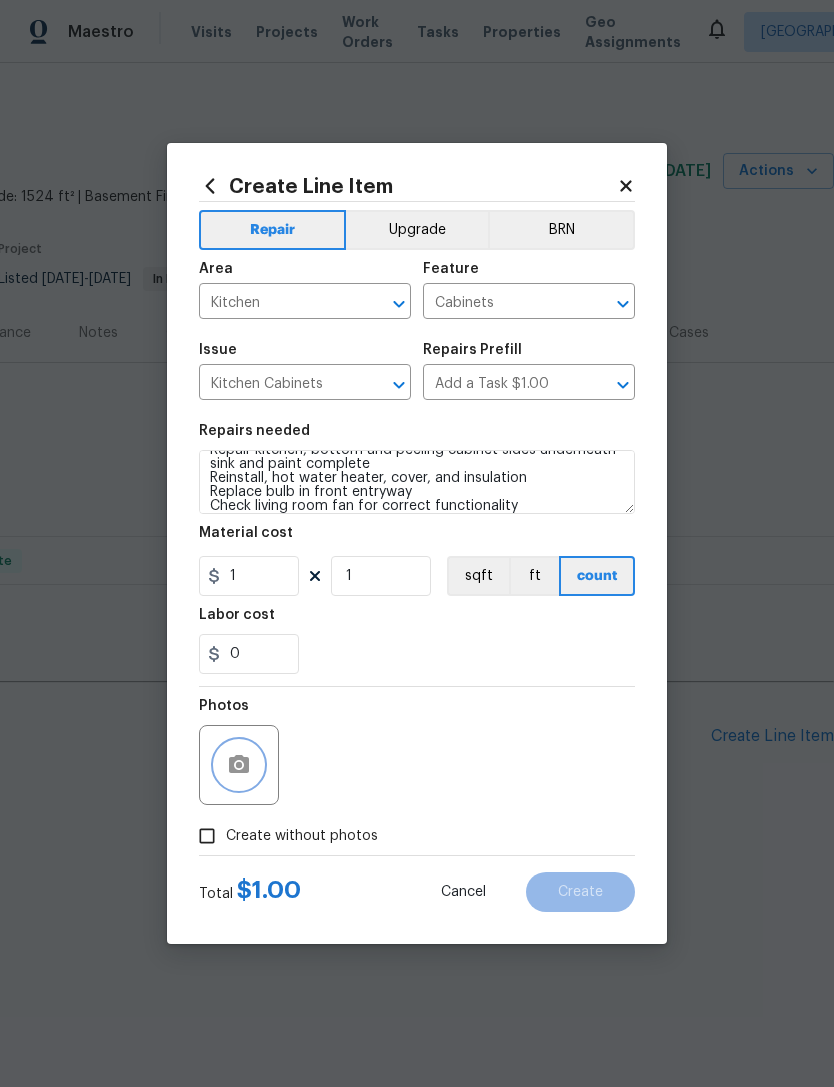 click 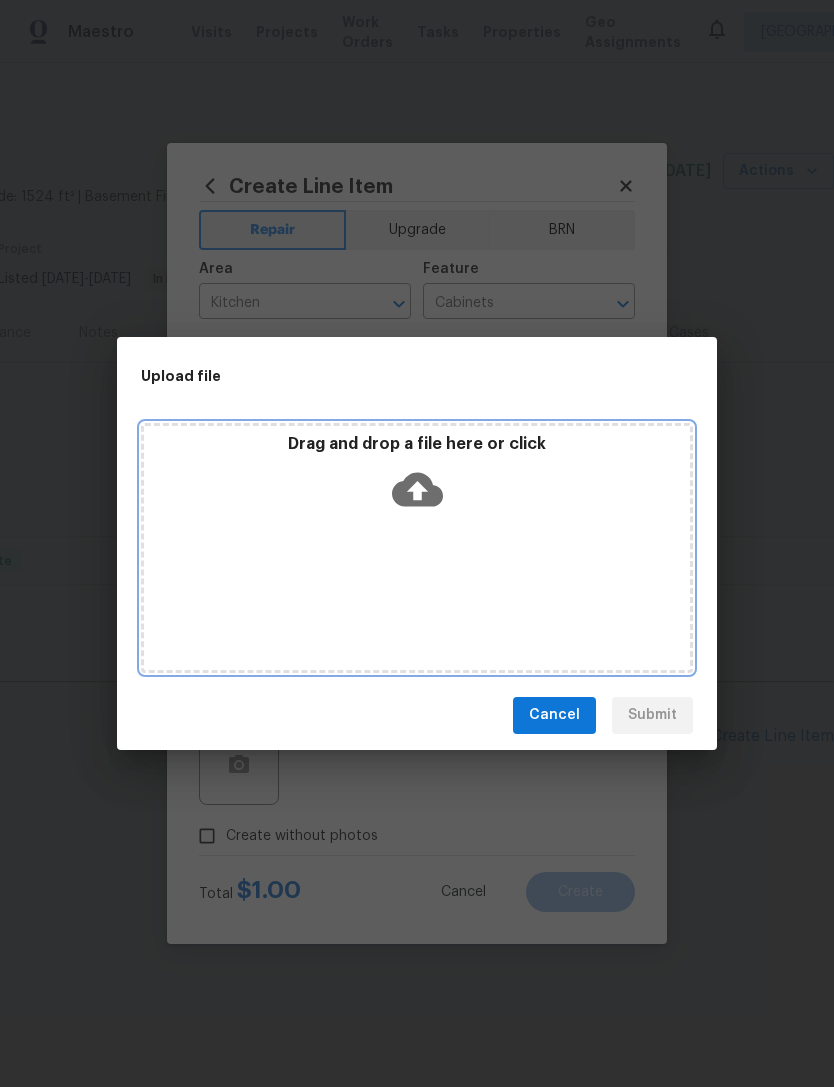 click on "Drag and drop a file here or click" at bounding box center [417, 548] 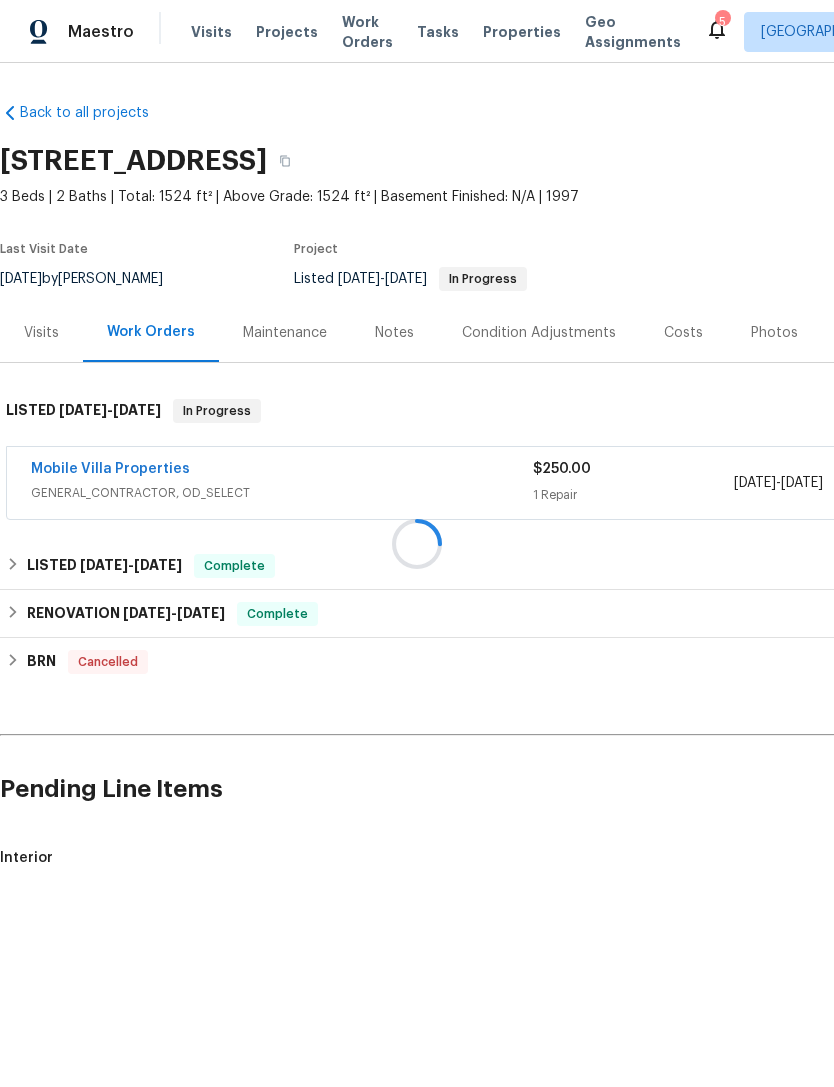 scroll, scrollTop: 0, scrollLeft: 0, axis: both 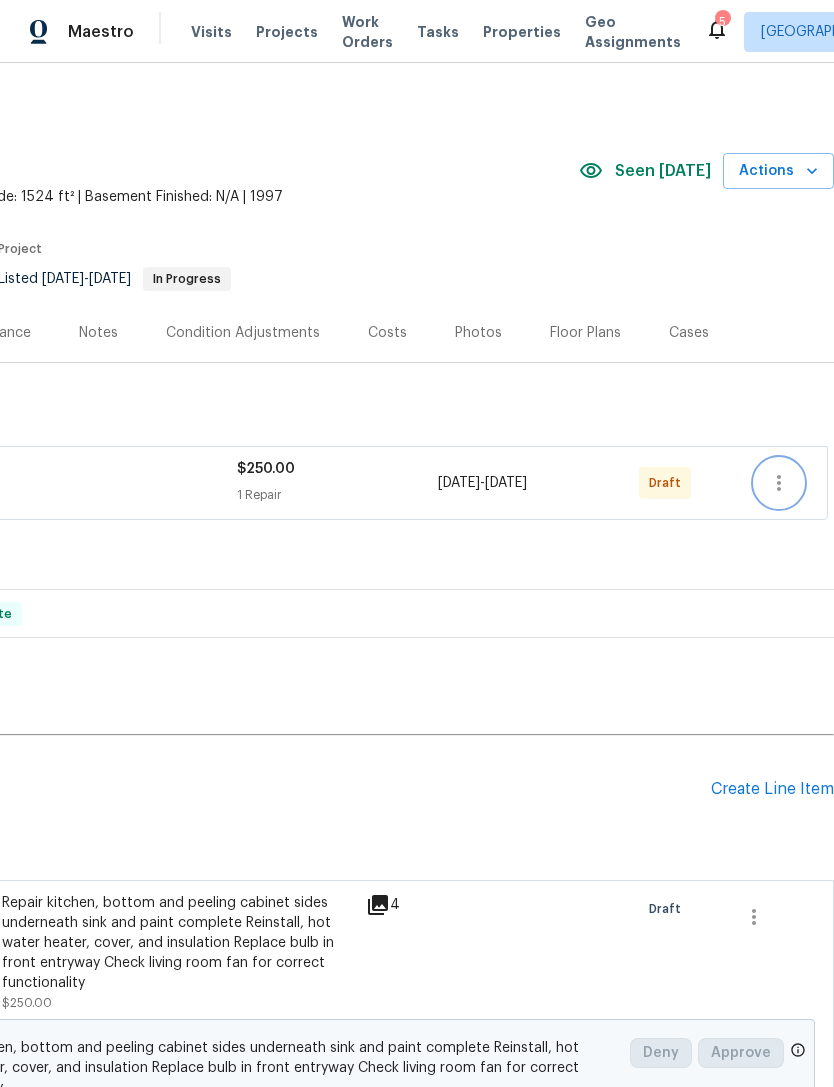 click 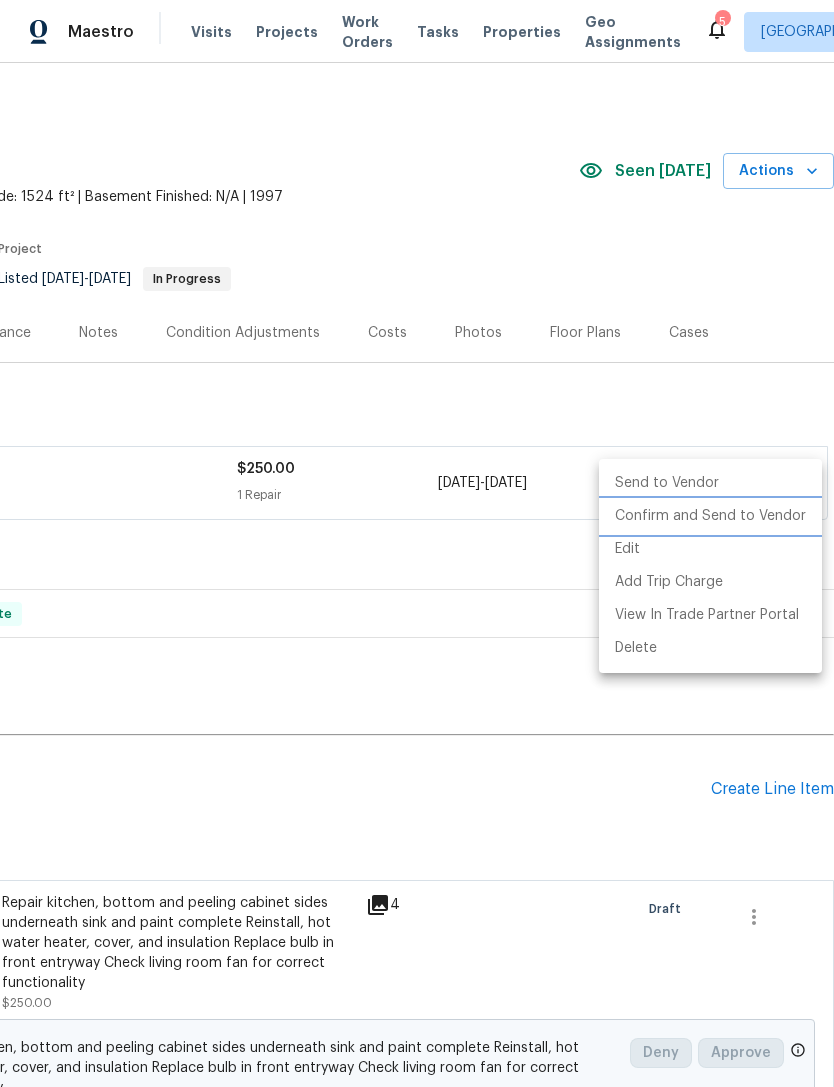 click on "Confirm and Send to Vendor" at bounding box center (710, 516) 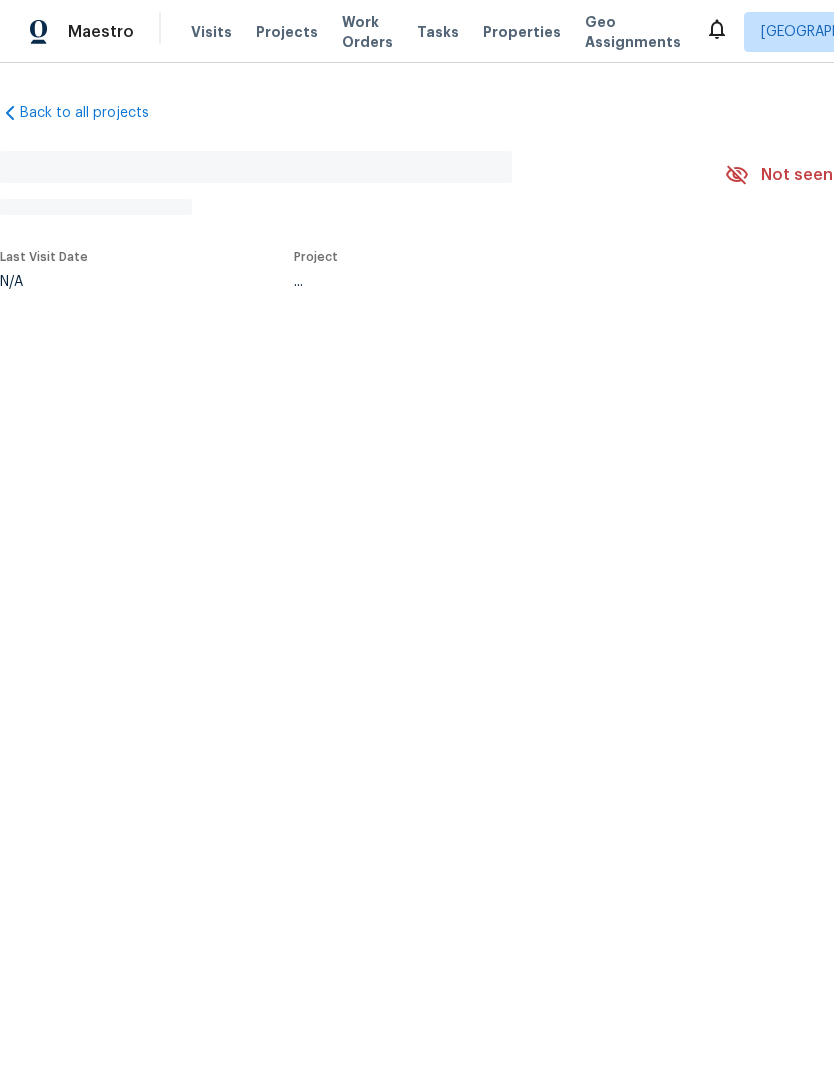 scroll, scrollTop: 0, scrollLeft: 0, axis: both 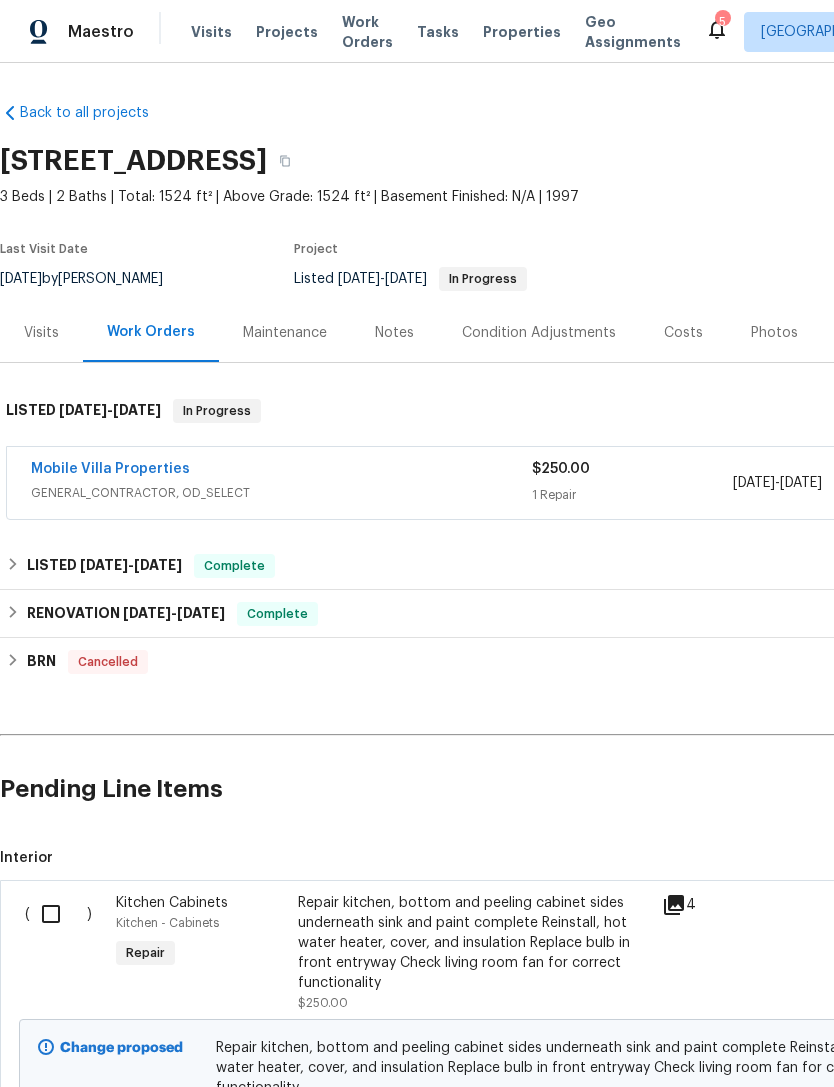 click at bounding box center [58, 914] 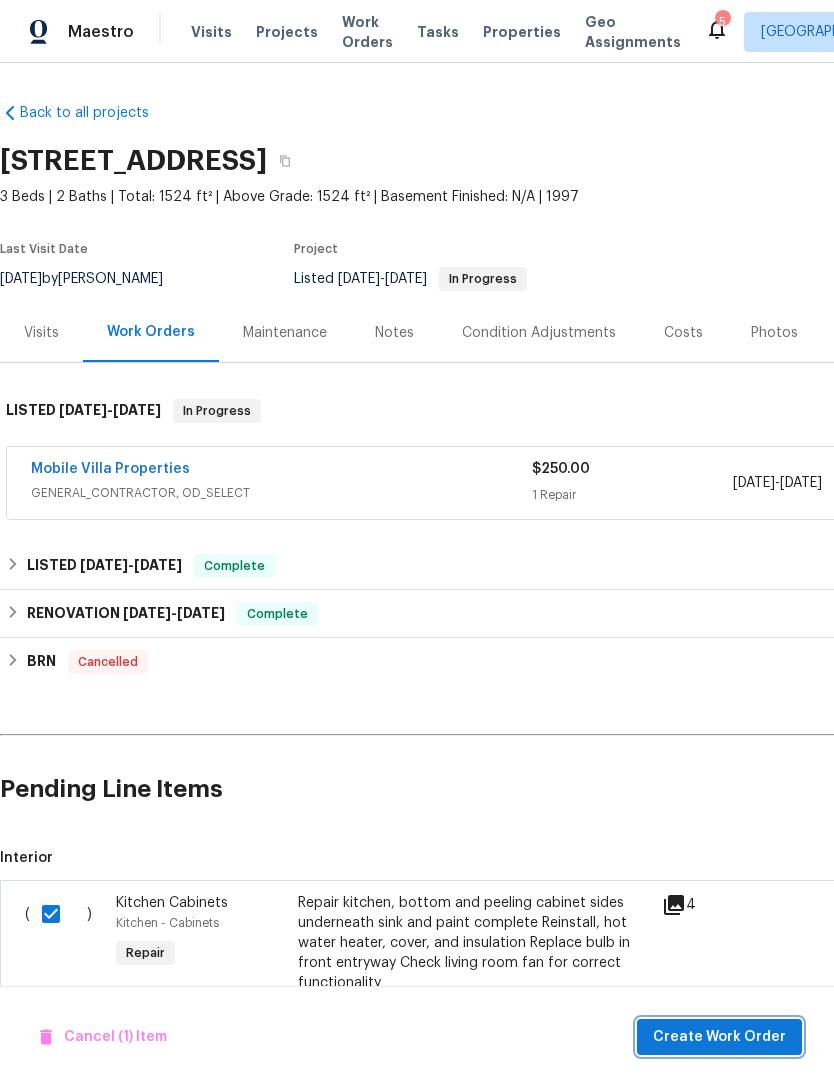 click on "Create Work Order" at bounding box center [719, 1037] 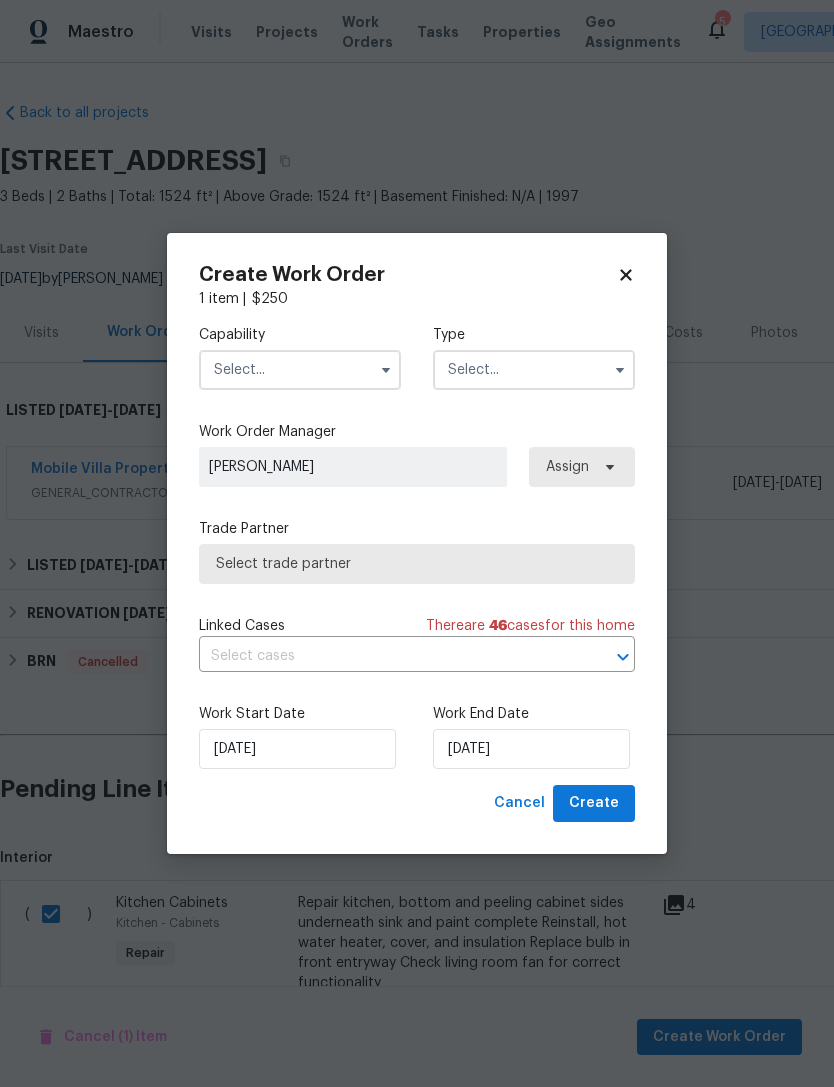 click at bounding box center (300, 370) 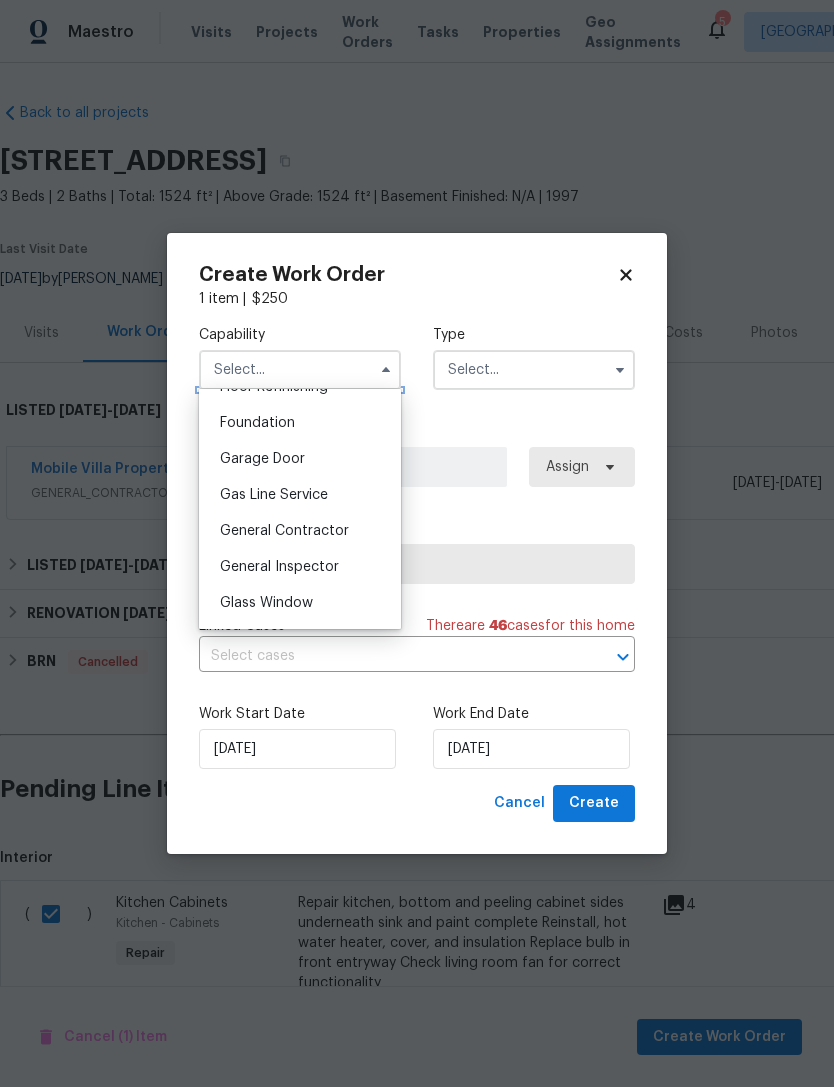 scroll, scrollTop: 858, scrollLeft: 0, axis: vertical 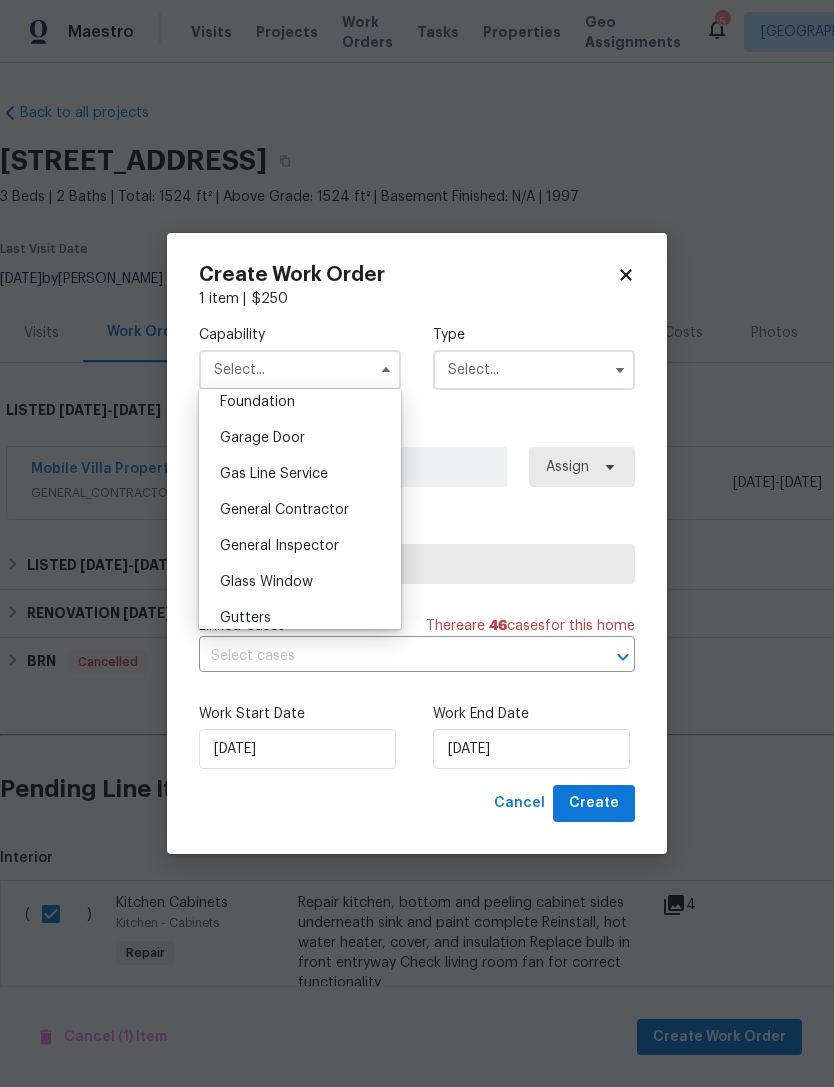 click on "General Contractor" at bounding box center [284, 510] 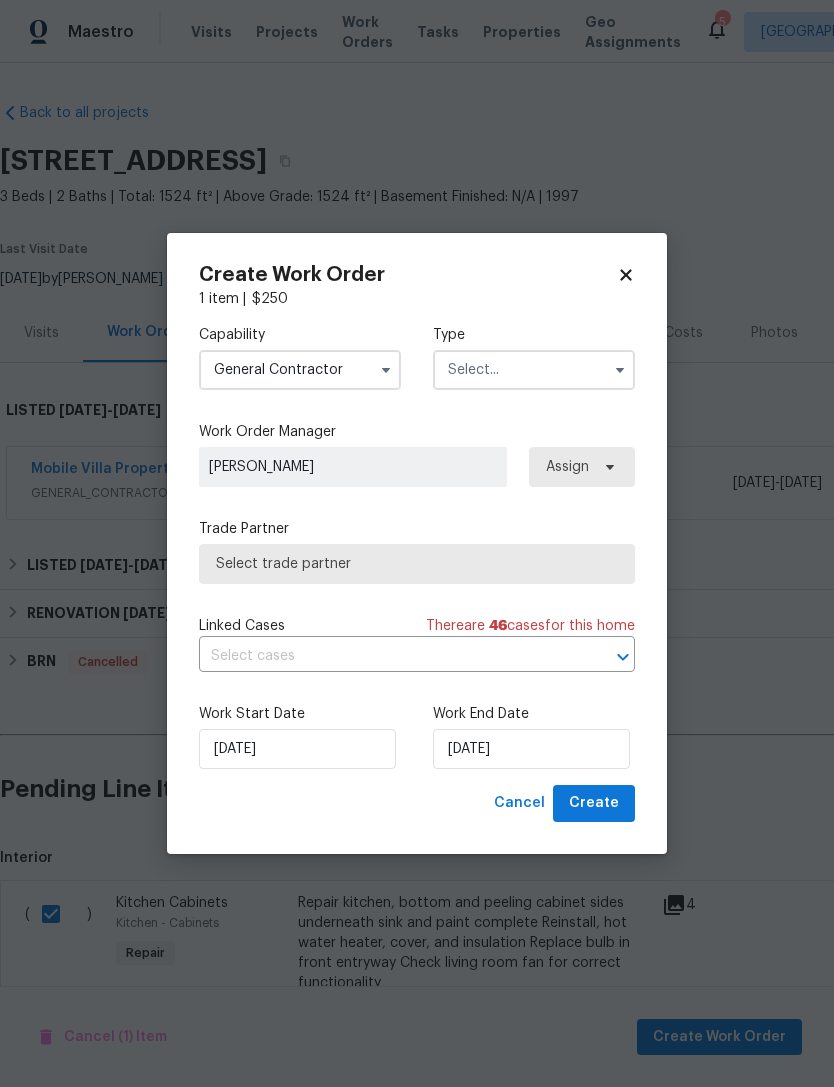 click at bounding box center [534, 370] 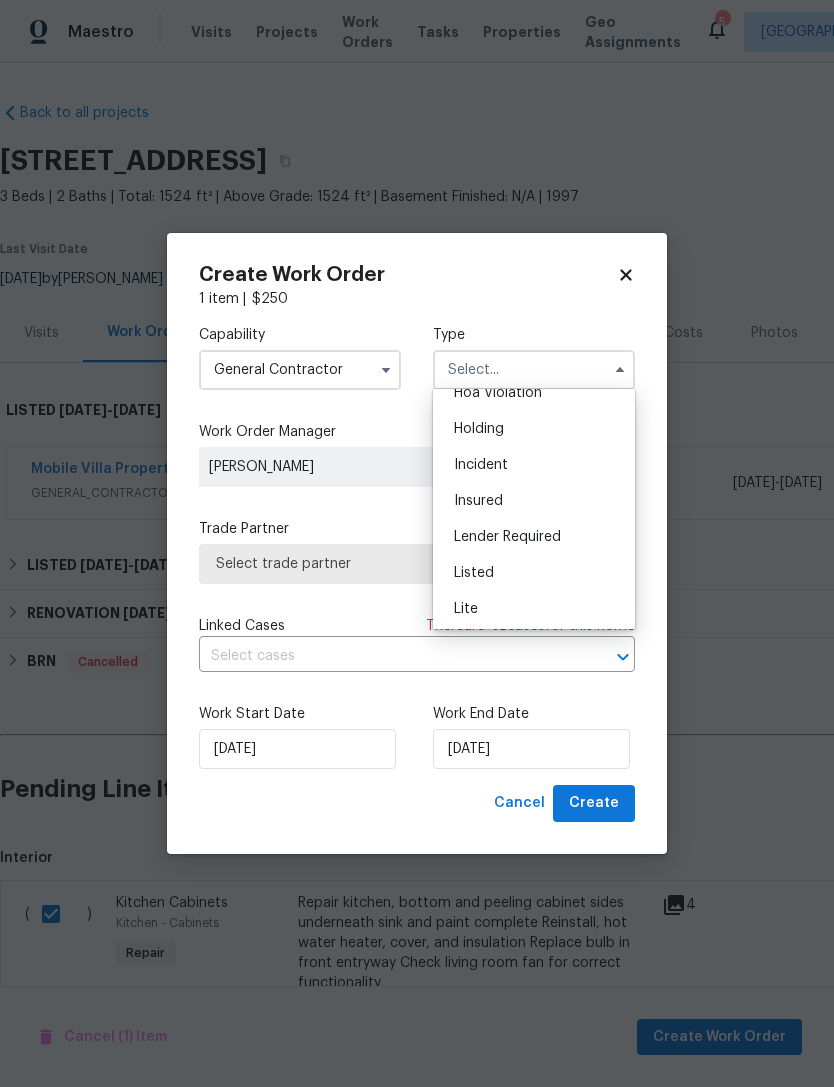 scroll, scrollTop: 60, scrollLeft: 0, axis: vertical 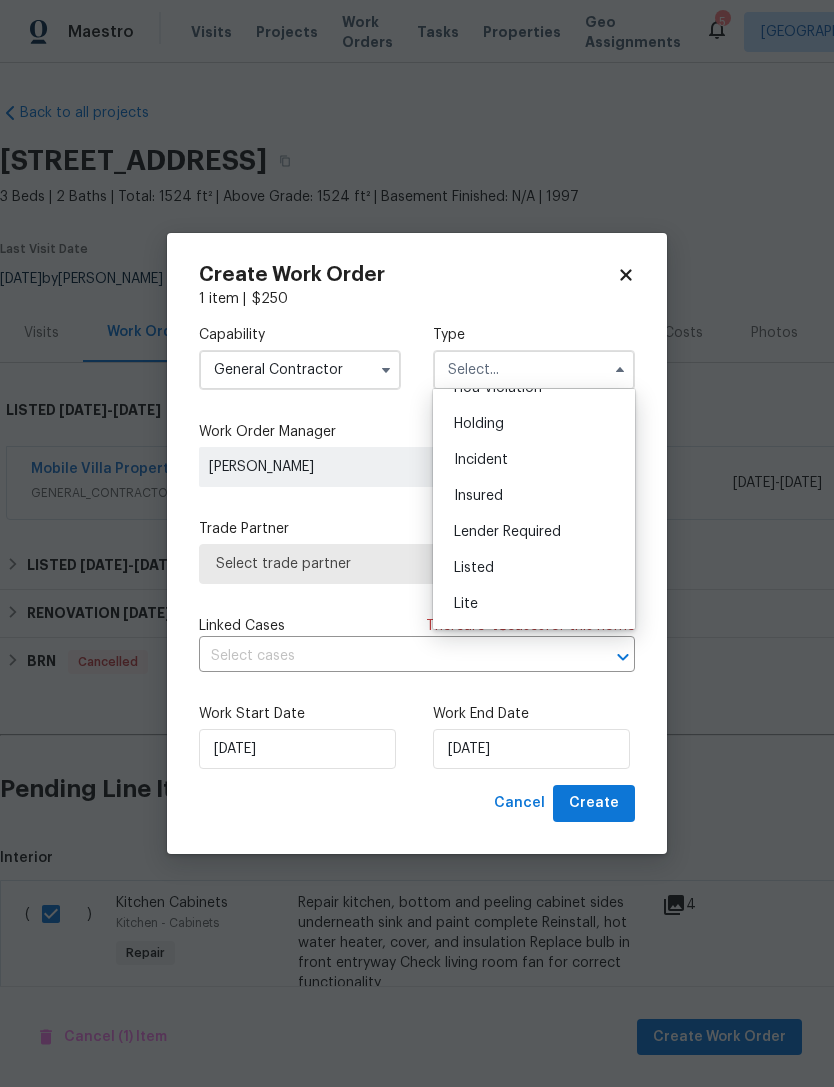 click on "Listed" at bounding box center [534, 568] 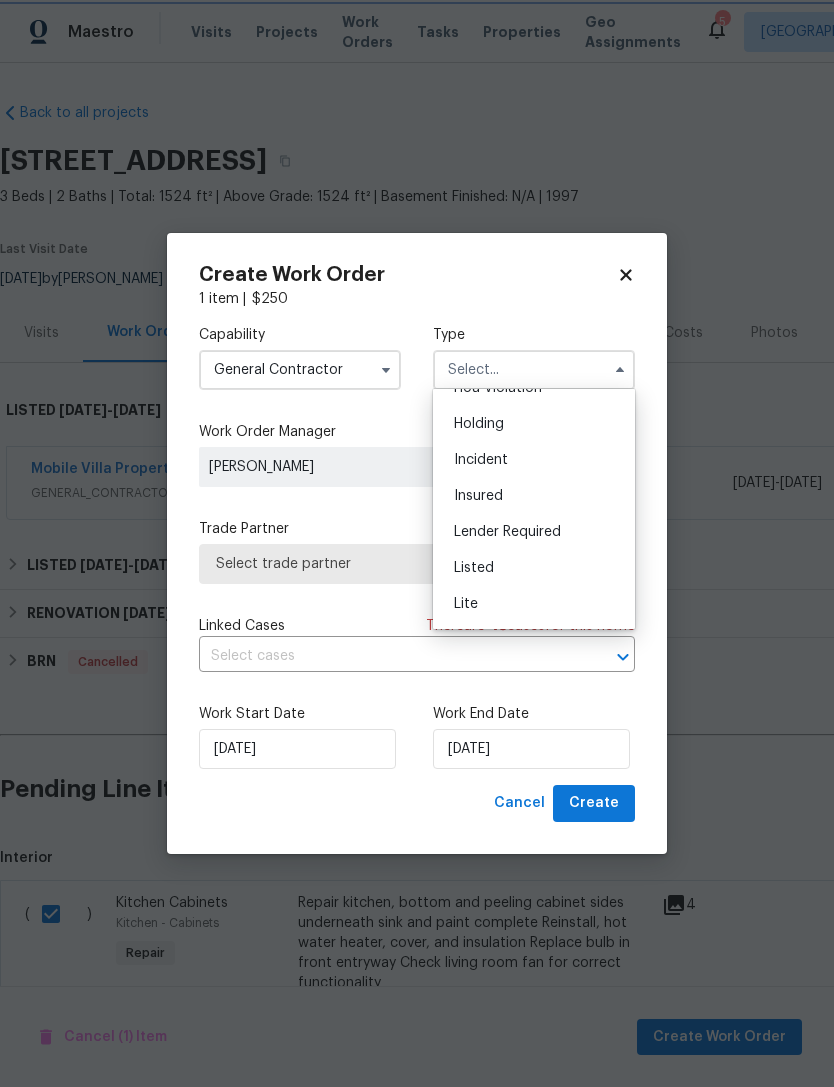 type on "Listed" 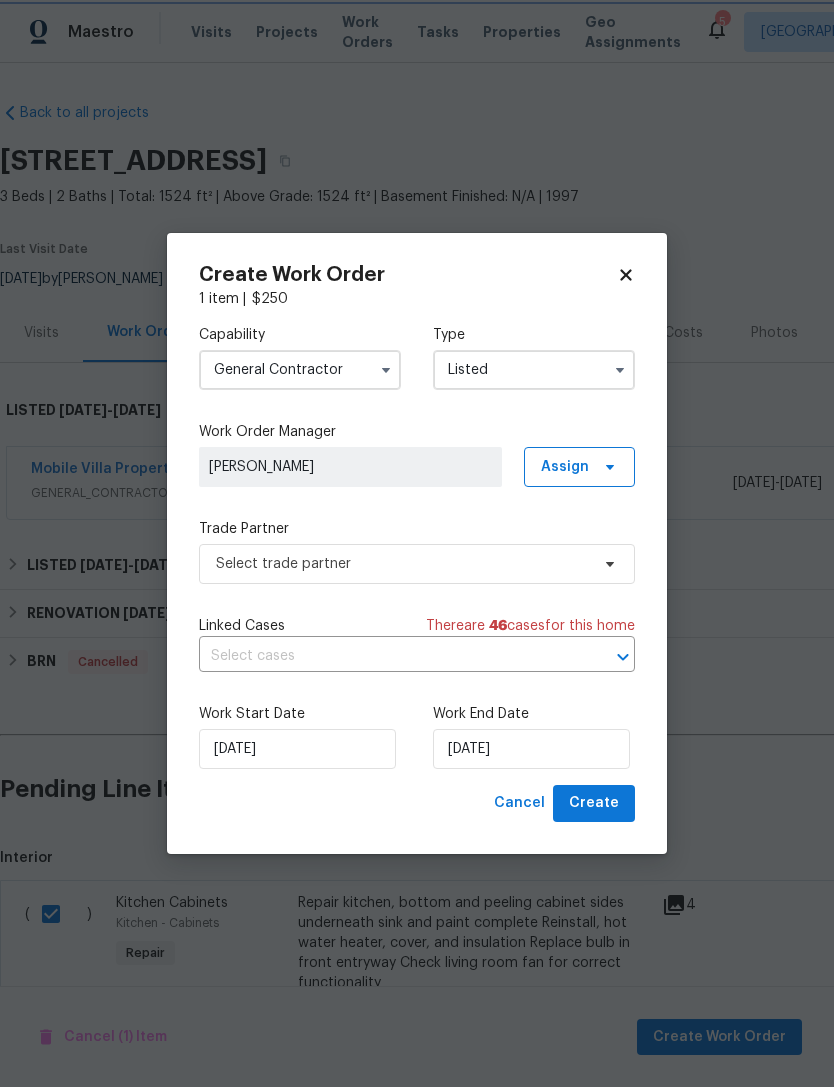 scroll, scrollTop: 0, scrollLeft: 0, axis: both 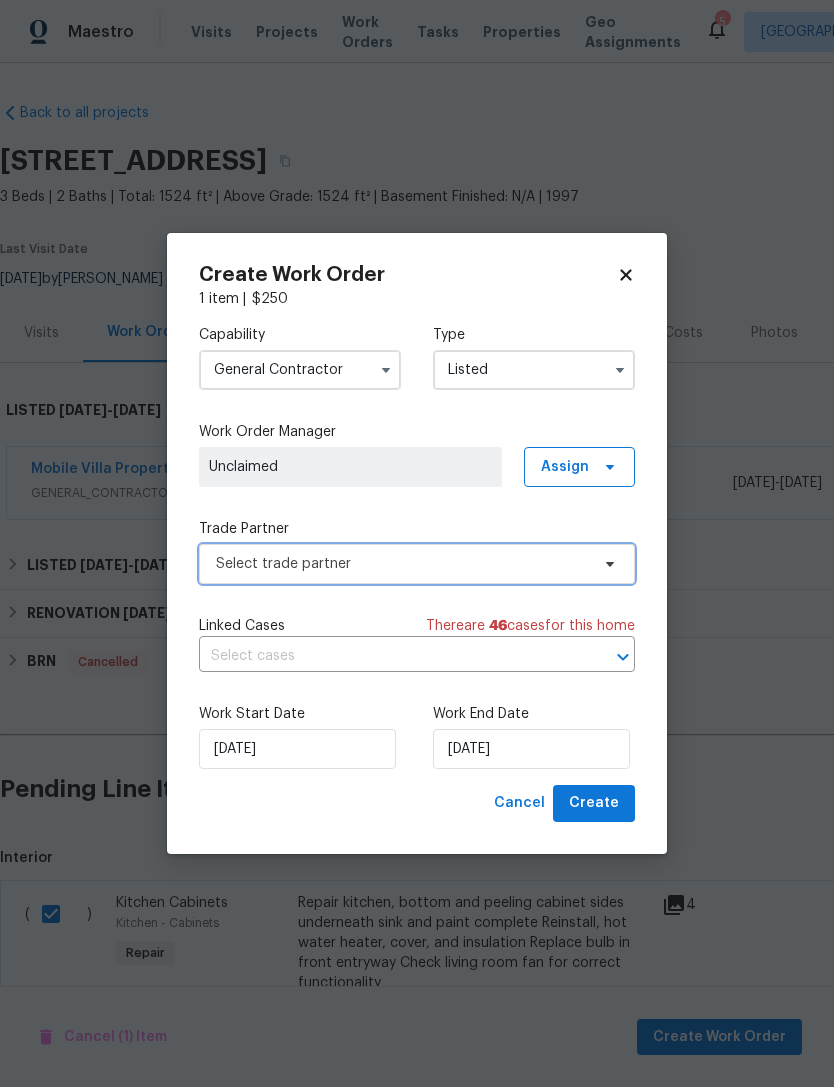 click on "Select trade partner" at bounding box center (402, 564) 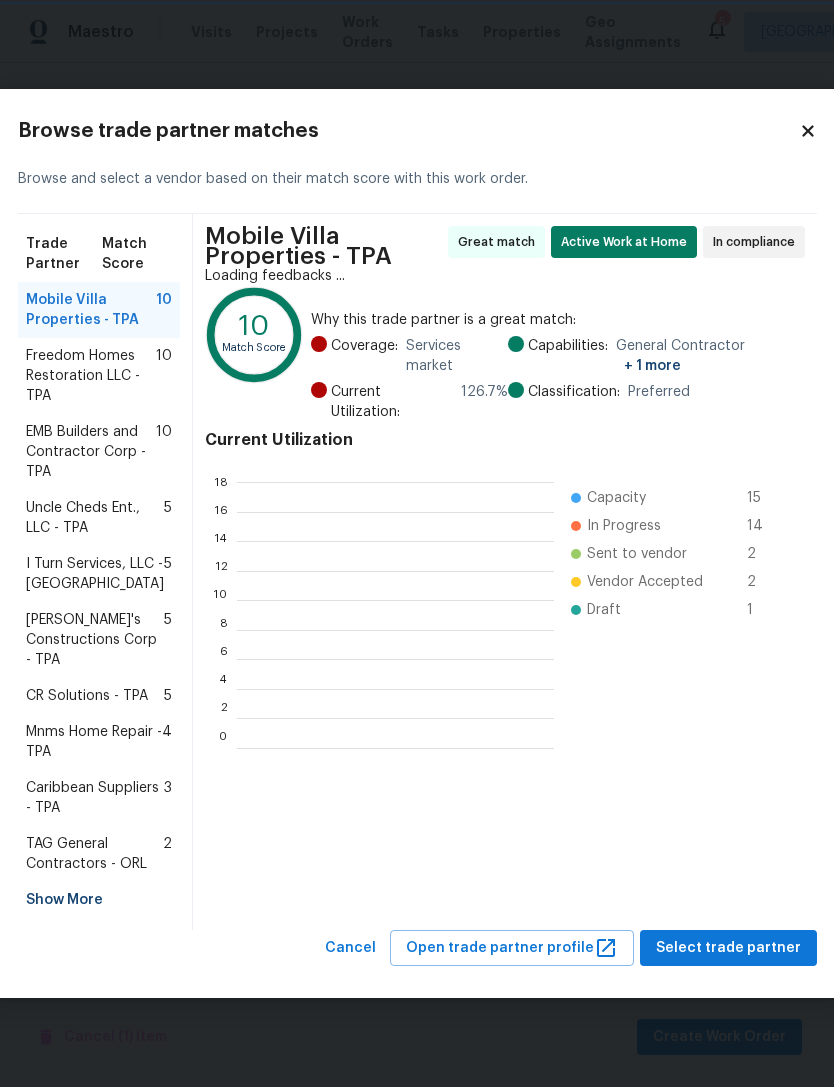 scroll, scrollTop: 2, scrollLeft: 2, axis: both 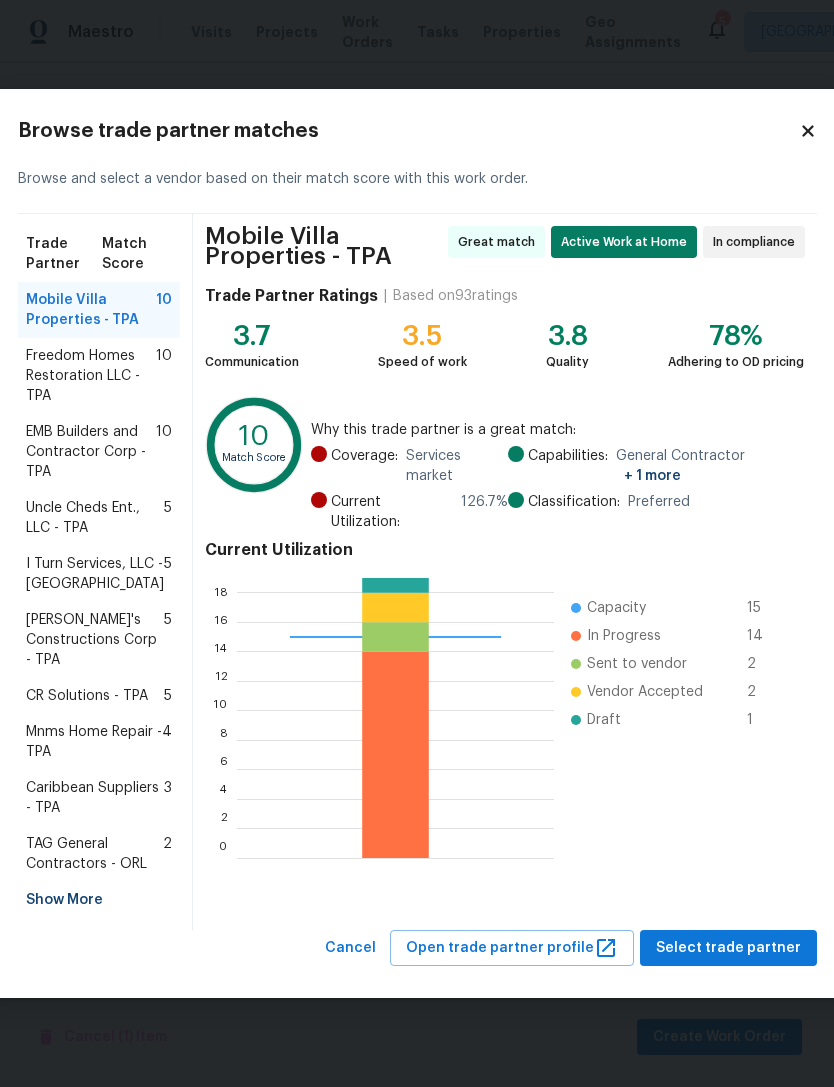 click on "Show More" at bounding box center (99, 900) 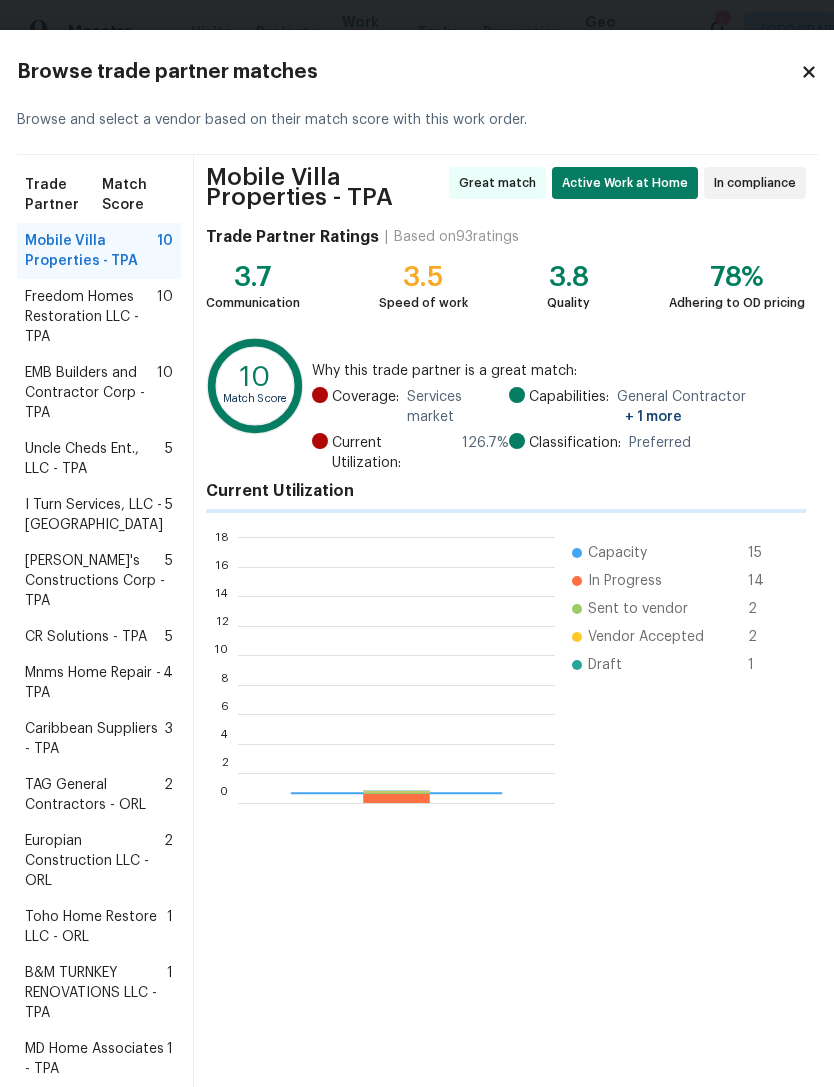 scroll, scrollTop: 2, scrollLeft: 2, axis: both 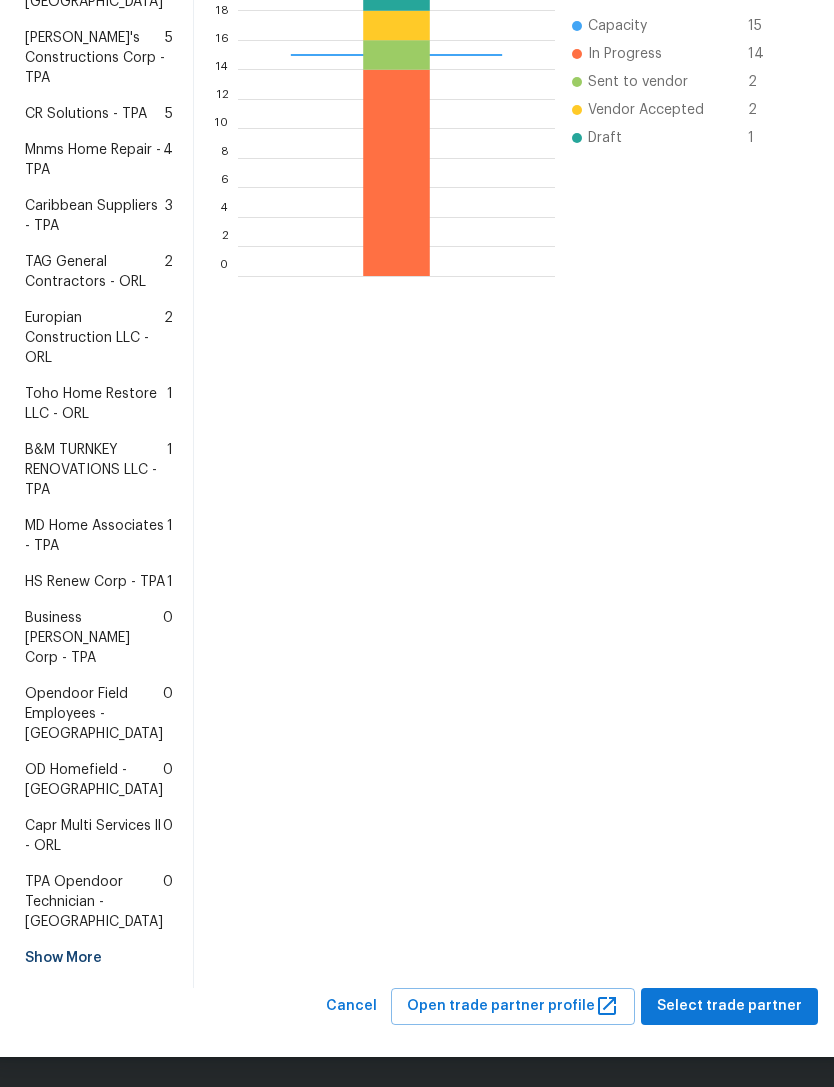 click on "Show More" at bounding box center (99, 958) 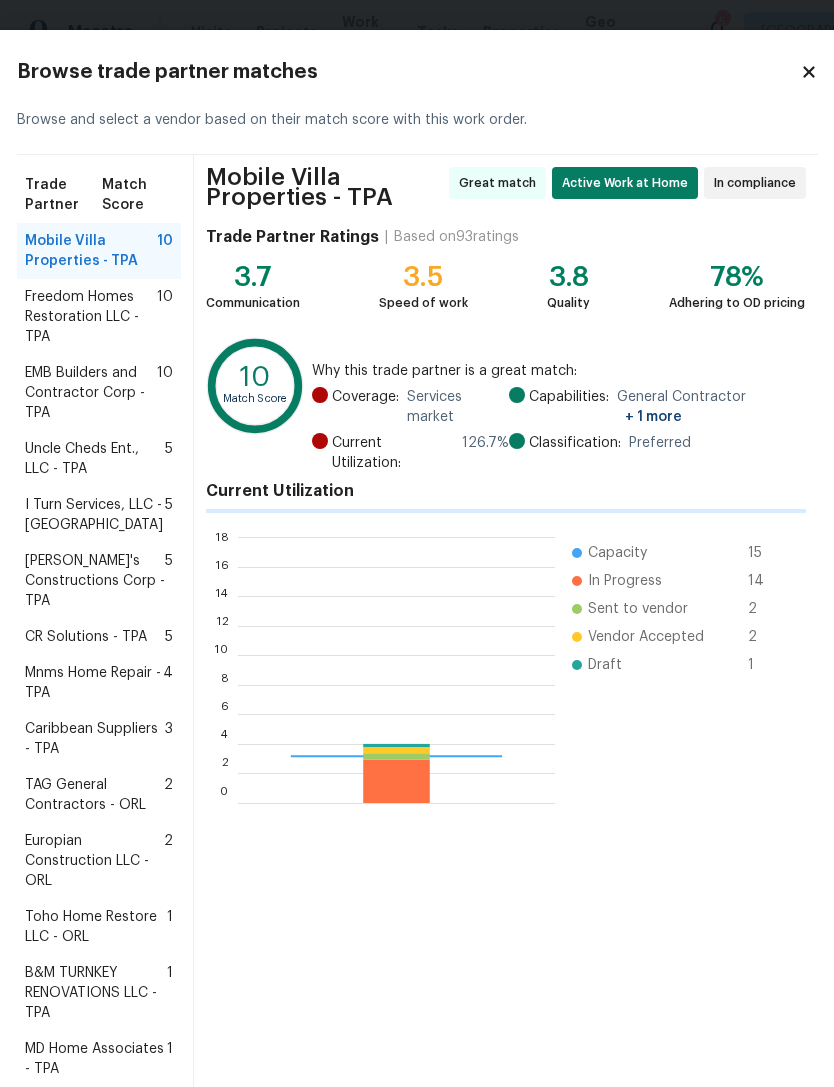 scroll, scrollTop: 2, scrollLeft: 2, axis: both 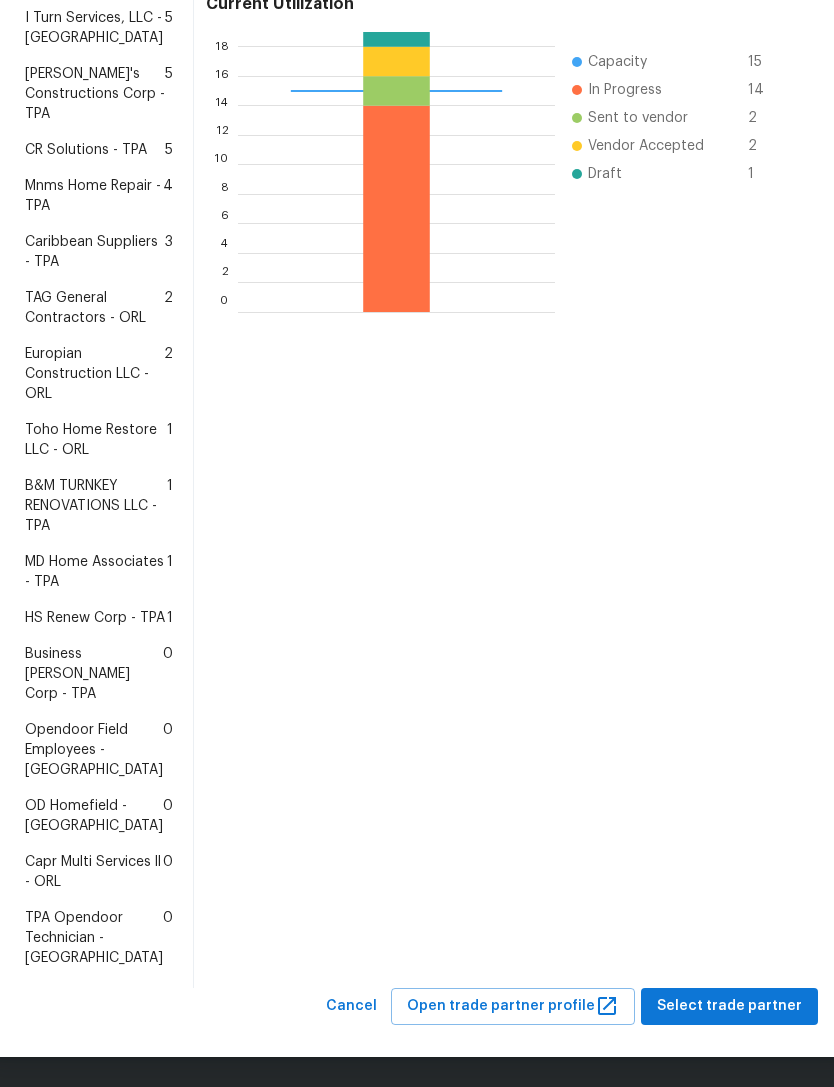 click on "HS Renew Corp - TPA" at bounding box center [95, 618] 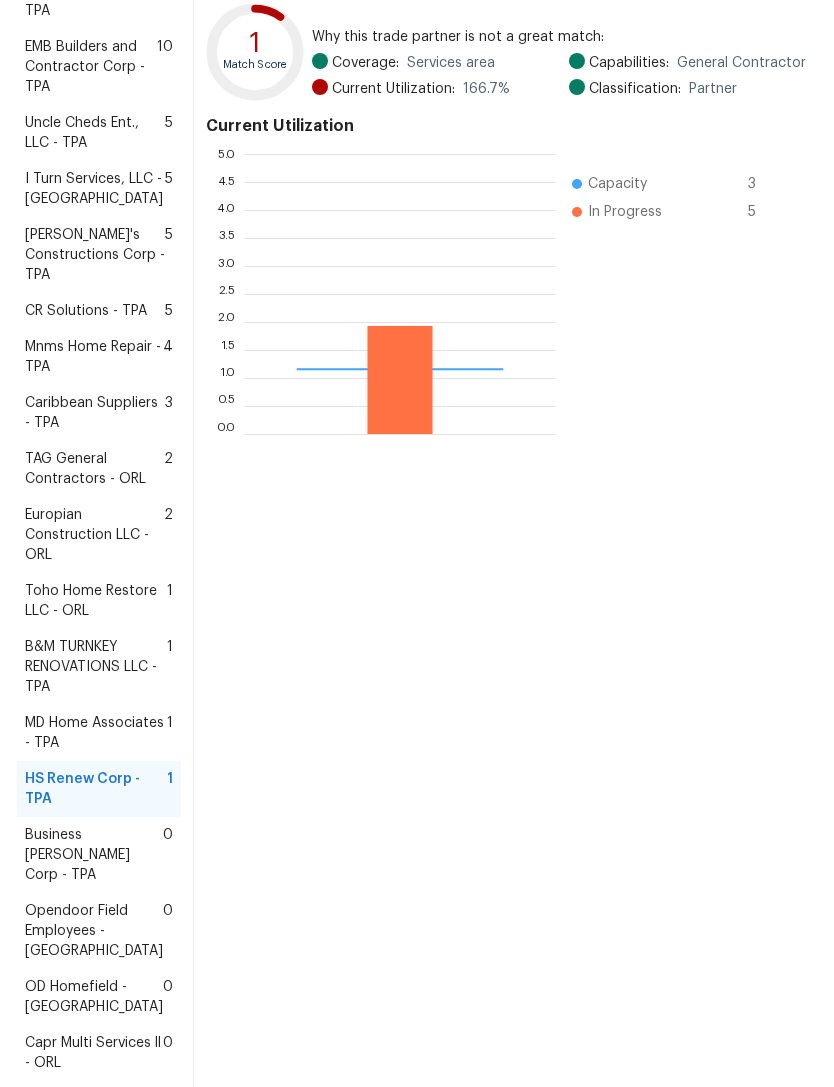 scroll, scrollTop: 2, scrollLeft: 2, axis: both 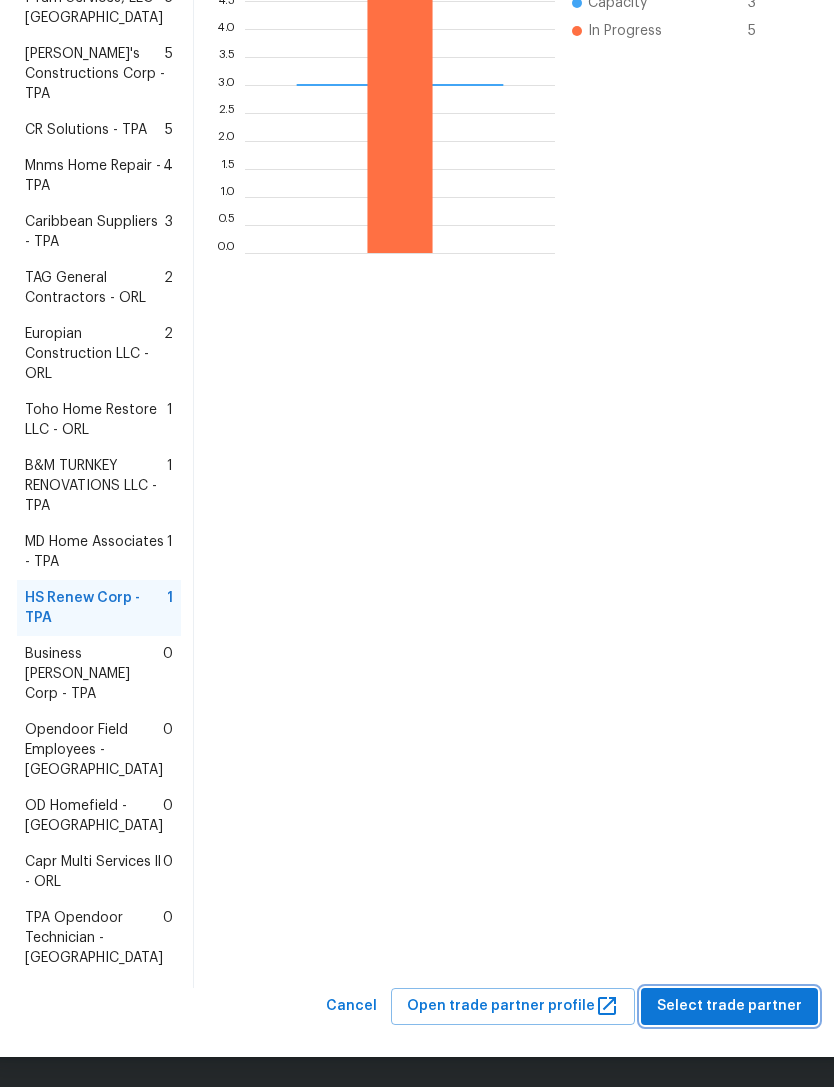 click on "Select trade partner" at bounding box center (729, 1006) 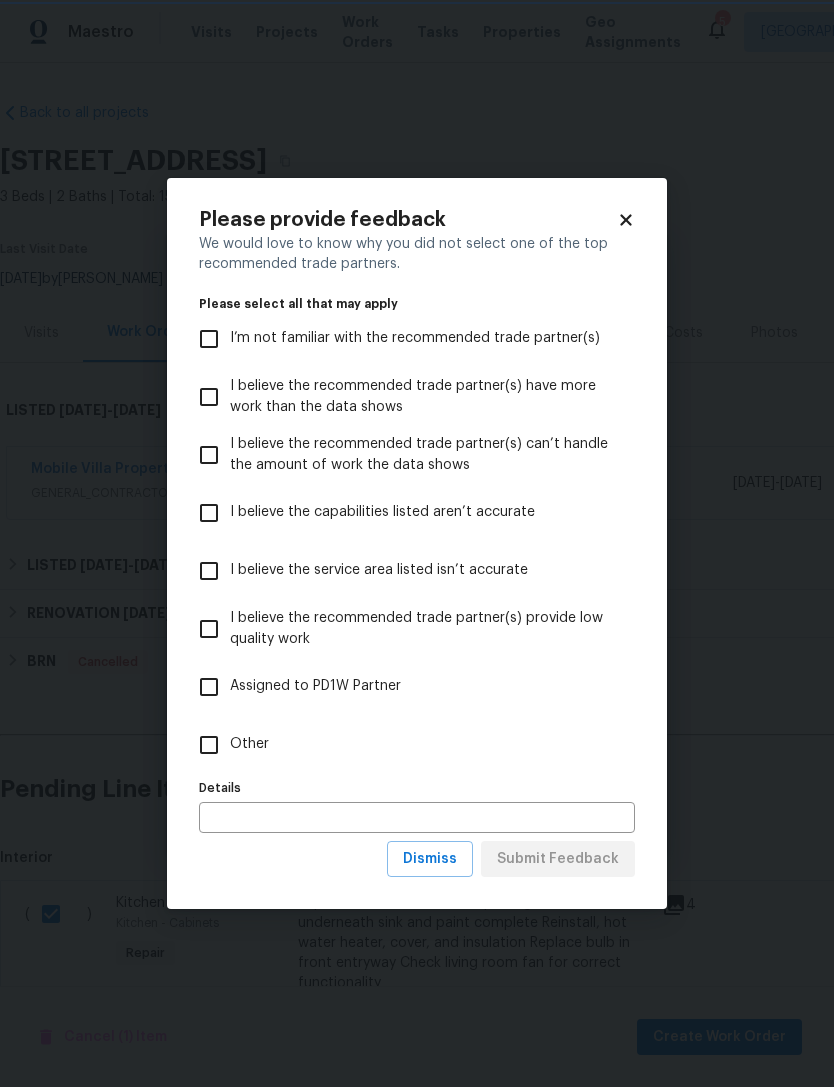scroll, scrollTop: 0, scrollLeft: 0, axis: both 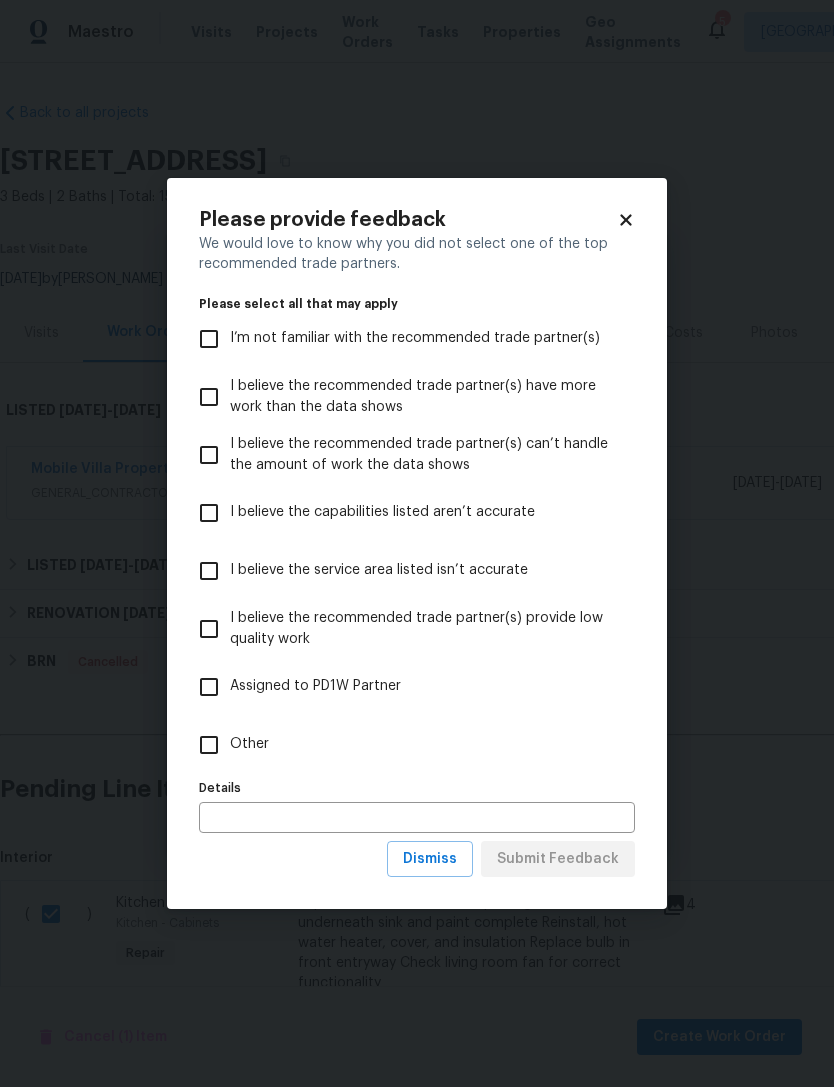 click on "Other" at bounding box center (209, 745) 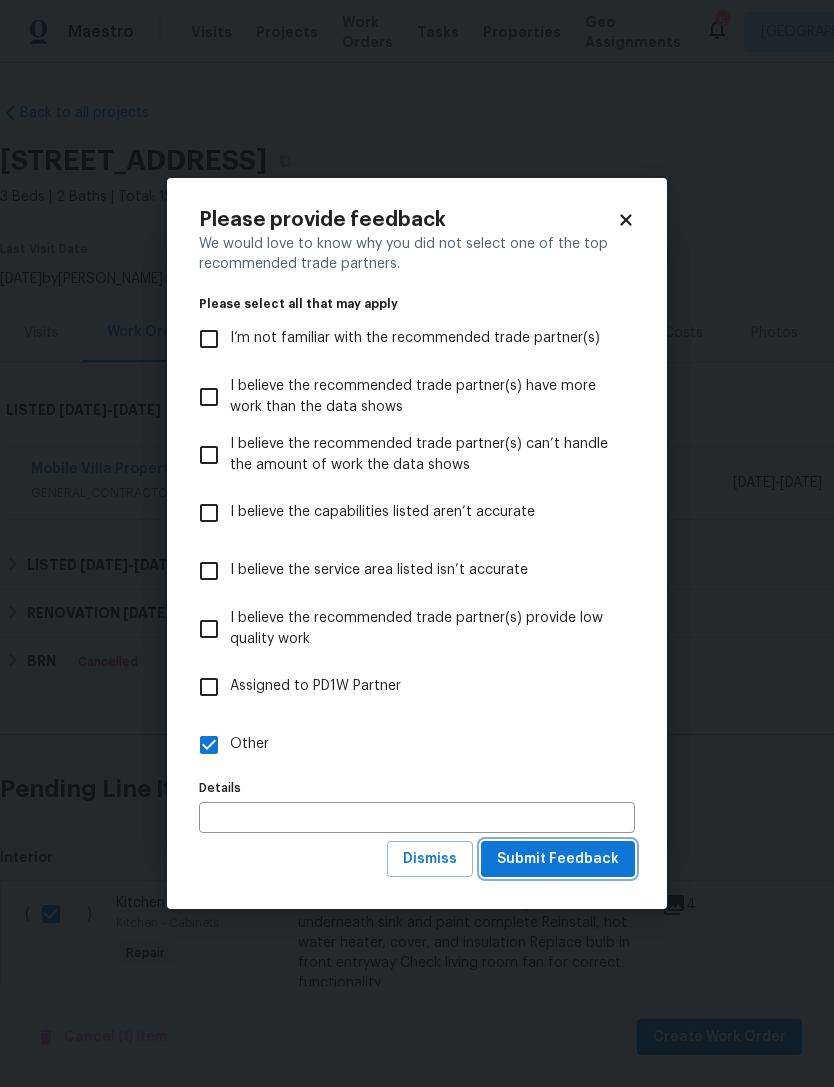 click on "Submit Feedback" at bounding box center (558, 859) 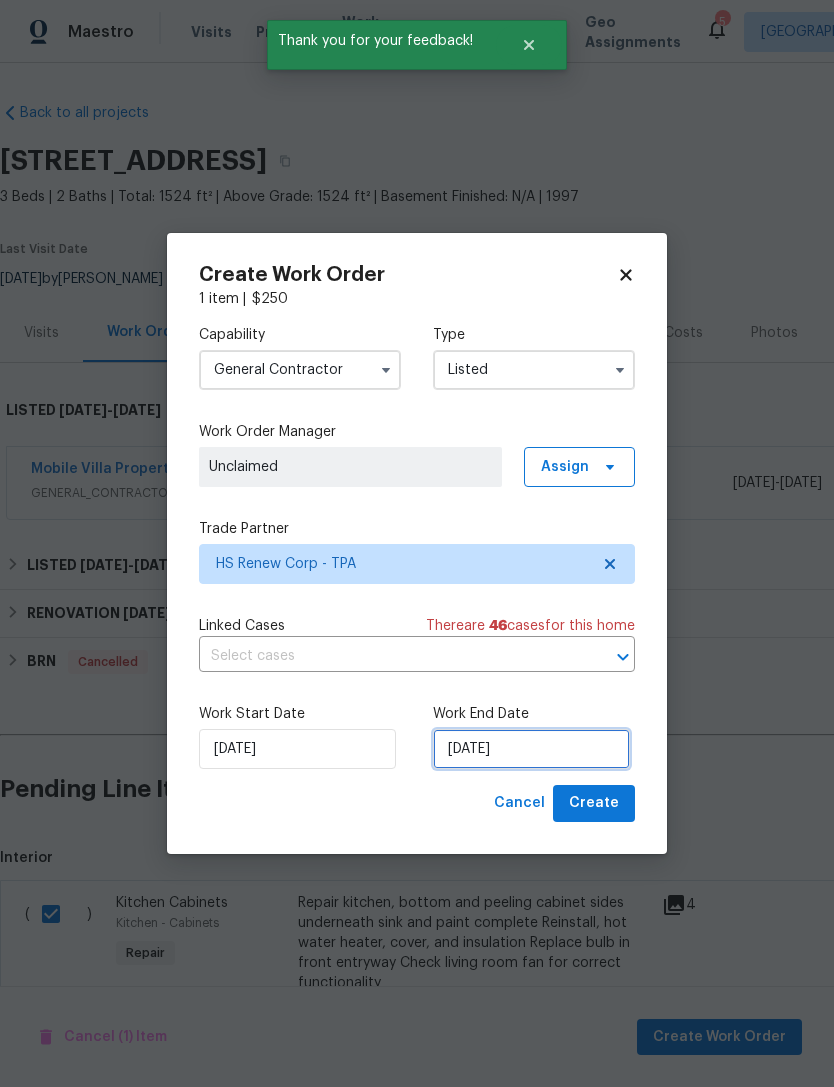 click on "[DATE]" at bounding box center (531, 749) 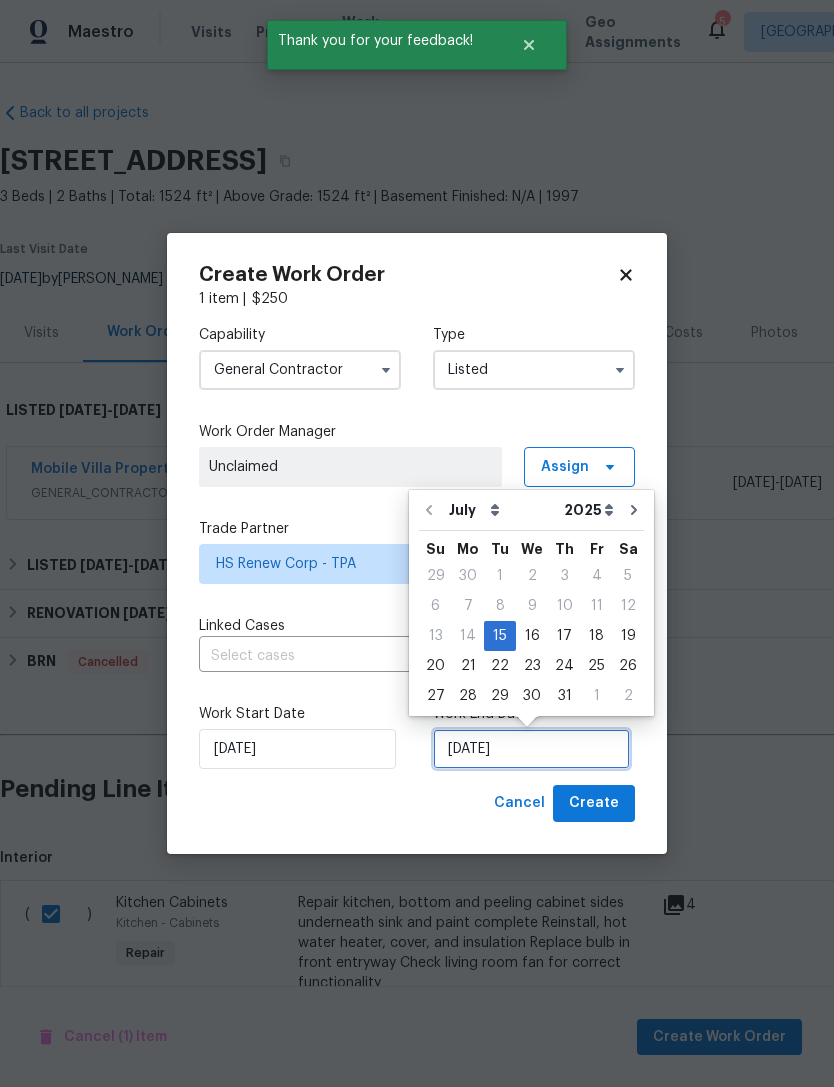 scroll, scrollTop: 37, scrollLeft: 0, axis: vertical 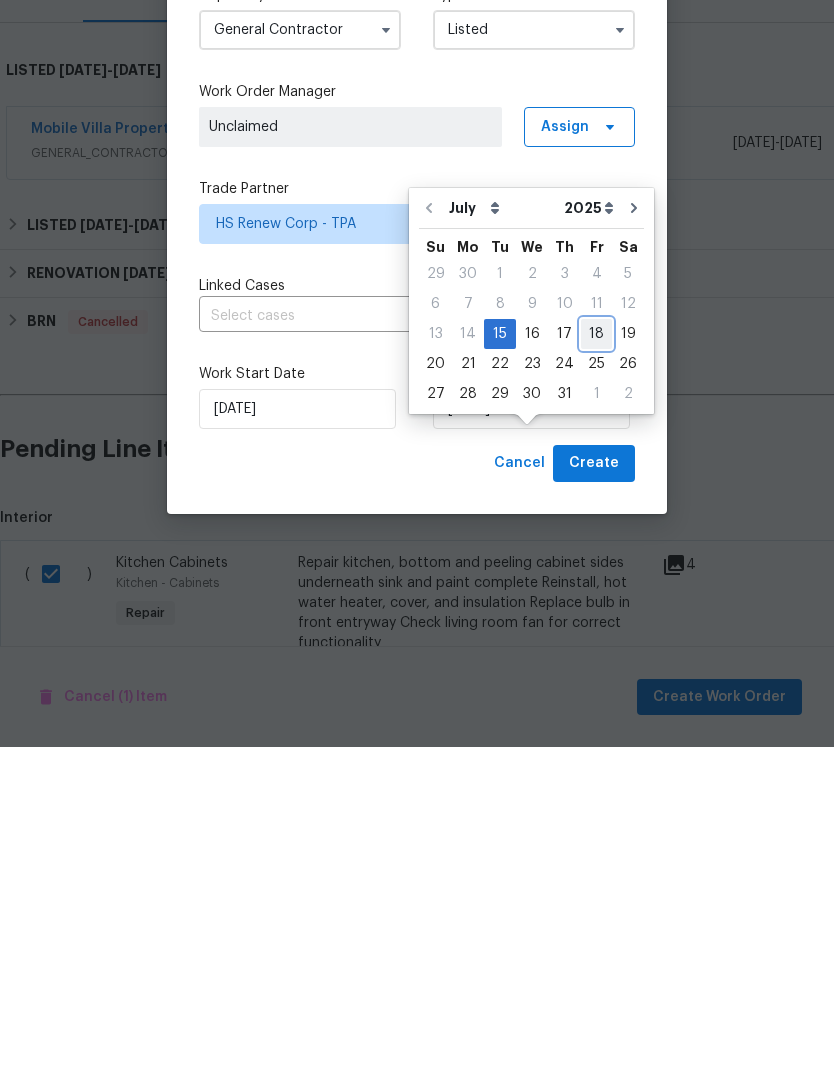 click on "18" at bounding box center (596, 674) 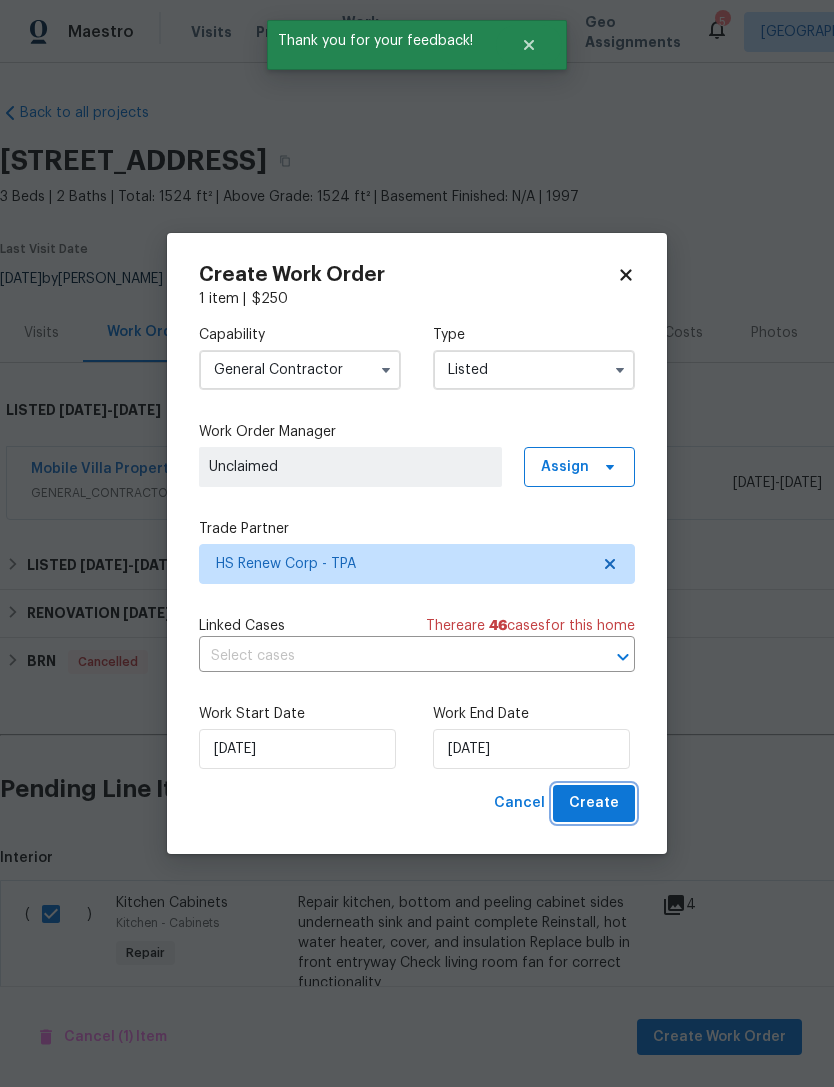 click on "Create" at bounding box center [594, 803] 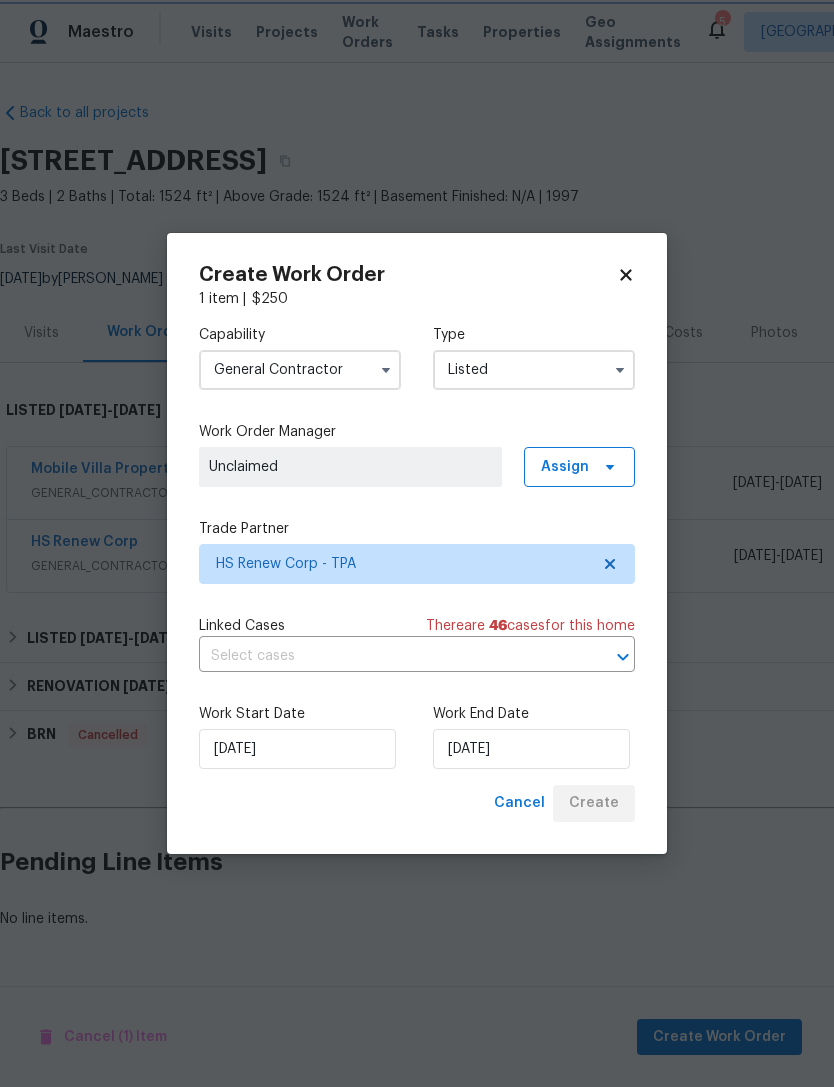 scroll, scrollTop: 0, scrollLeft: 0, axis: both 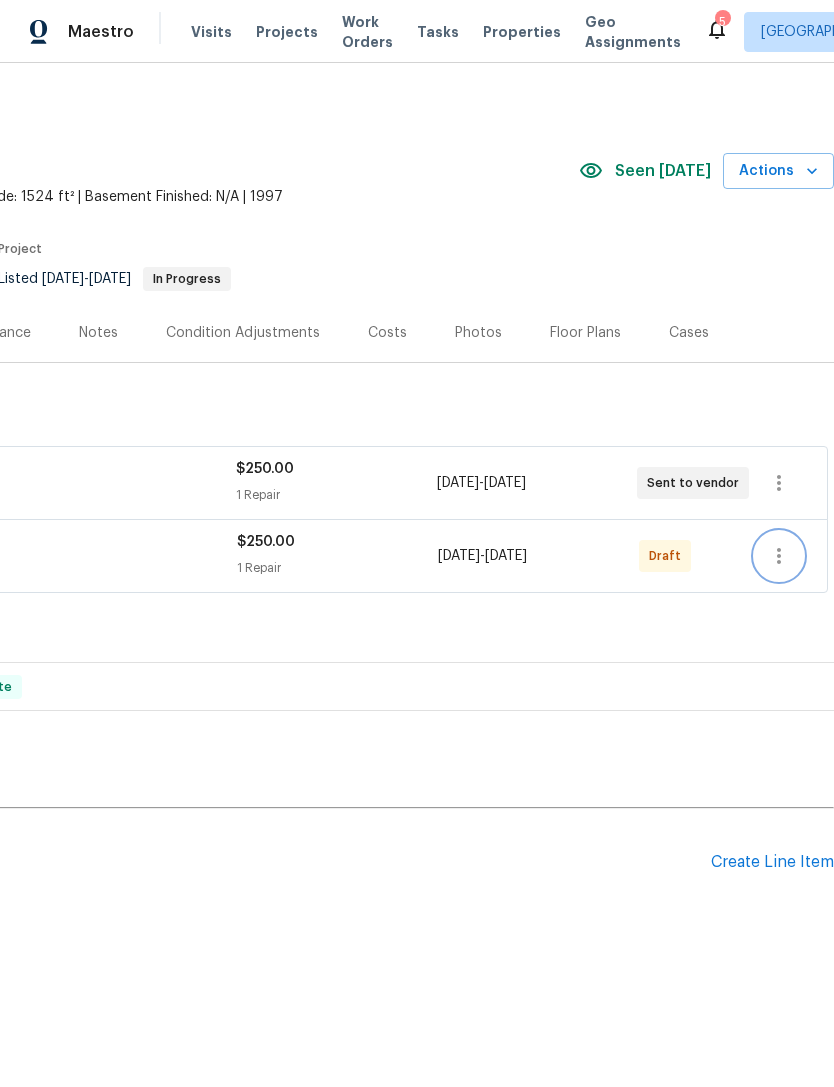 click 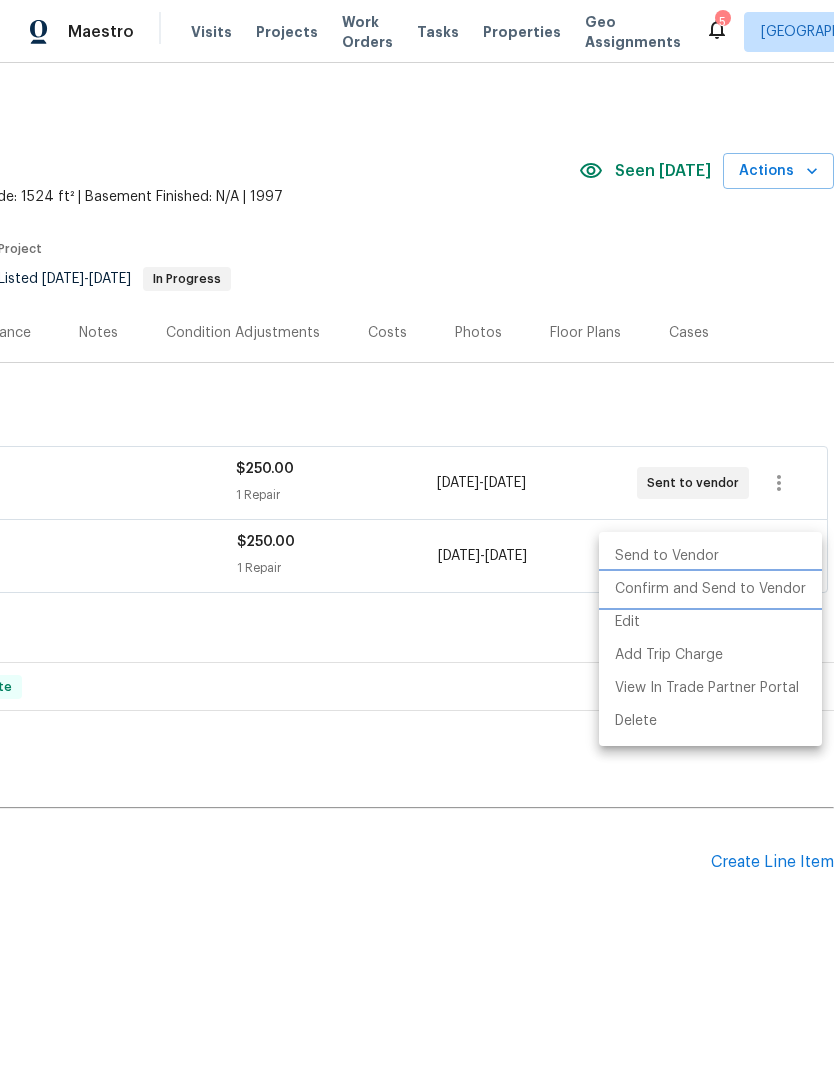 click on "Confirm and Send to Vendor" at bounding box center [710, 589] 